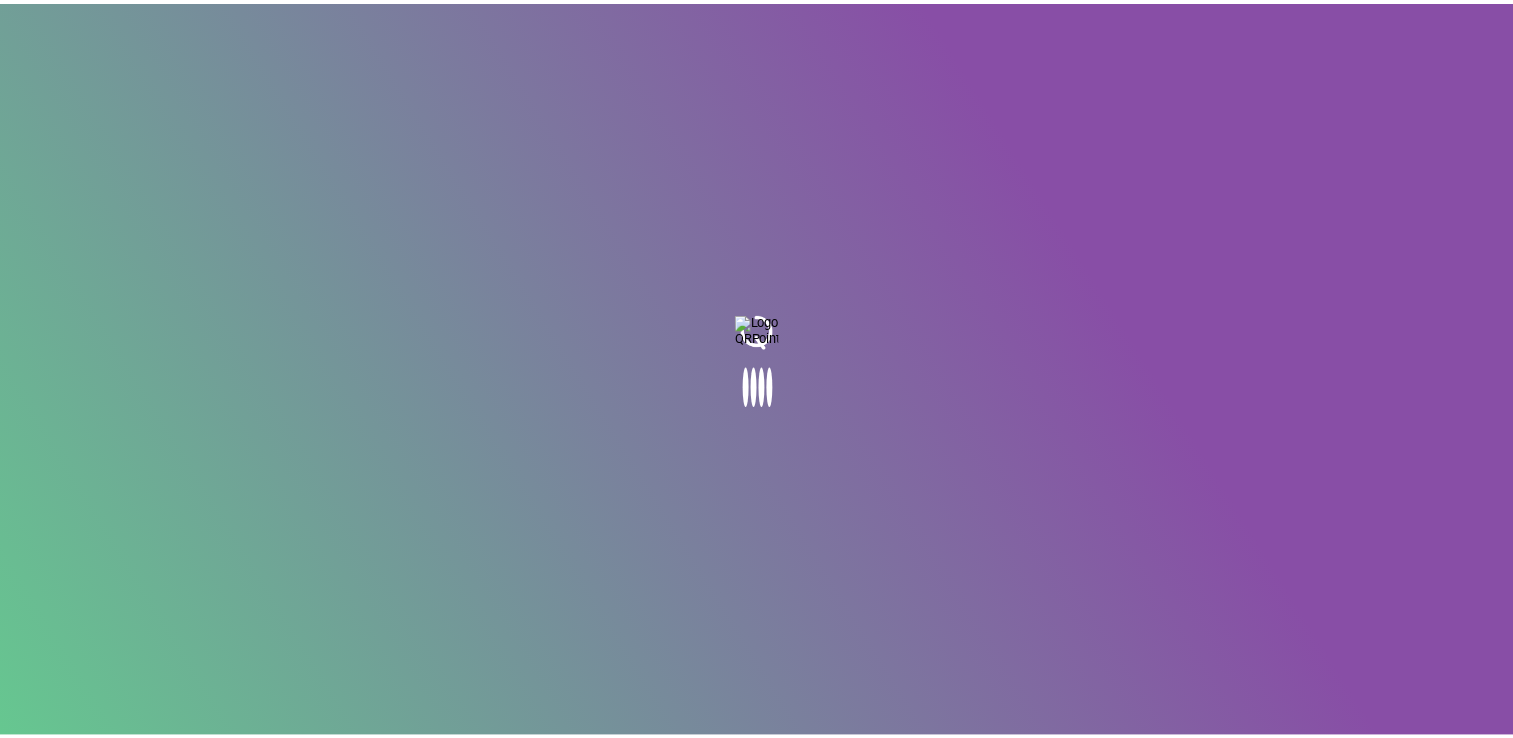 scroll, scrollTop: 0, scrollLeft: 0, axis: both 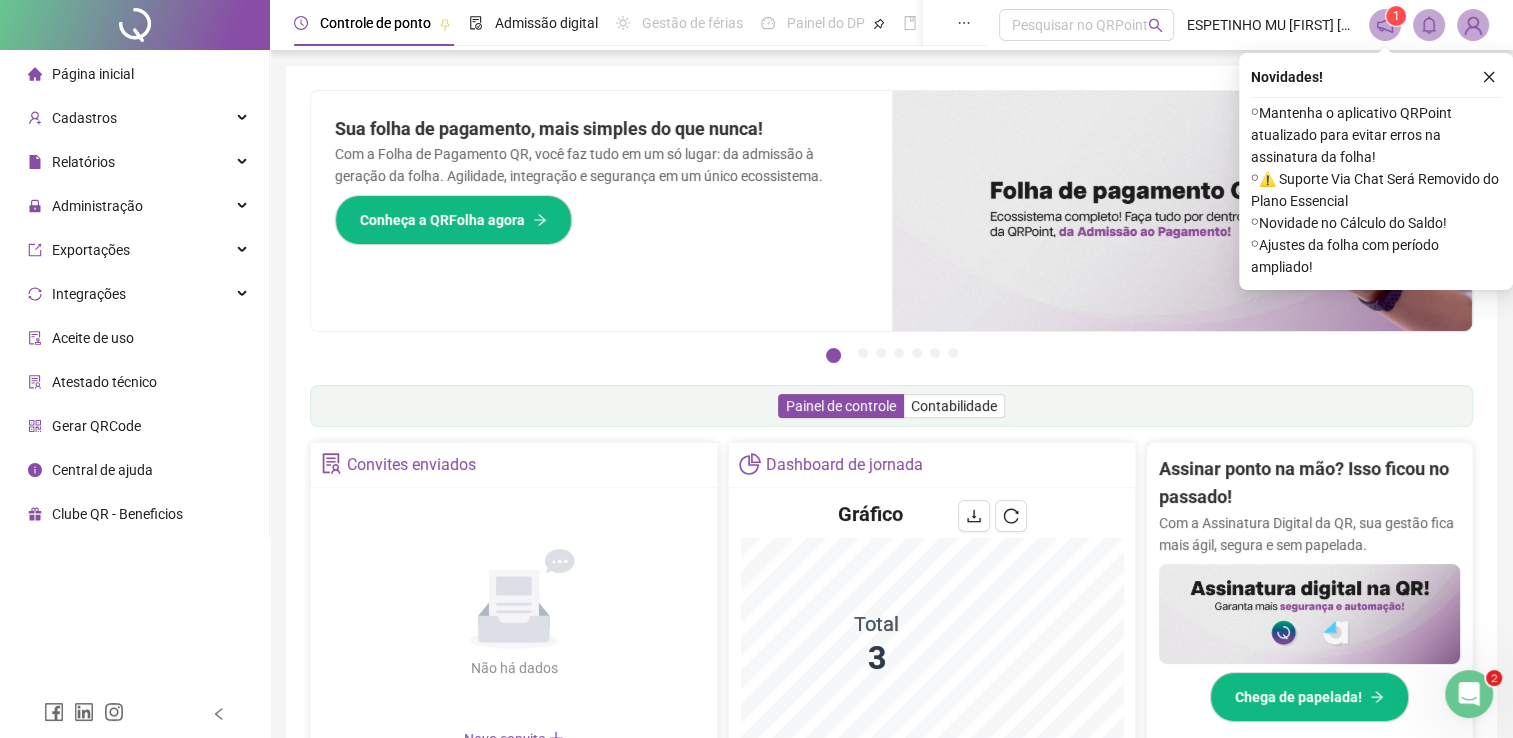click on "Não há dados Não há dados" at bounding box center [514, 614] 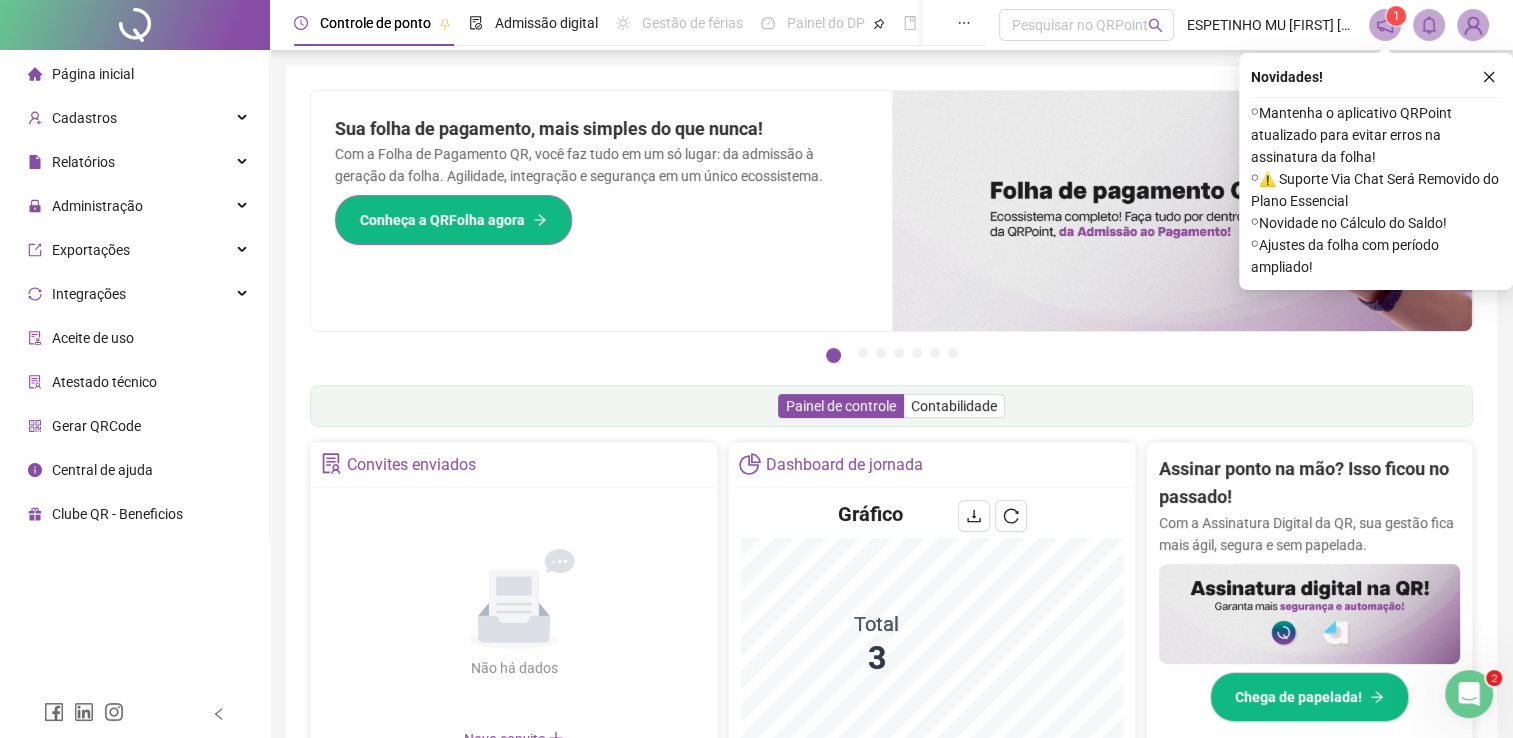 click on "Conheça a QRFolha agora" at bounding box center [442, 220] 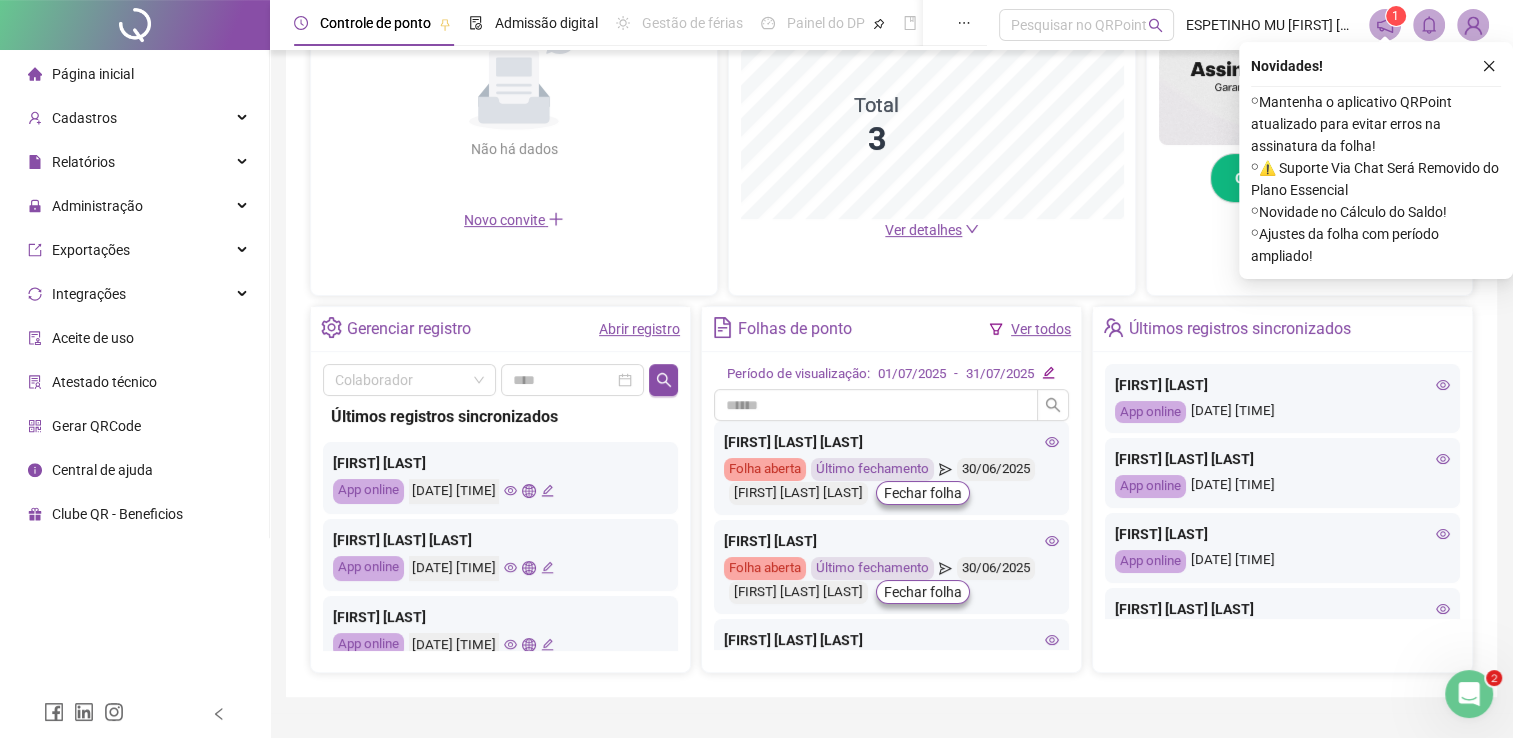 scroll, scrollTop: 520, scrollLeft: 0, axis: vertical 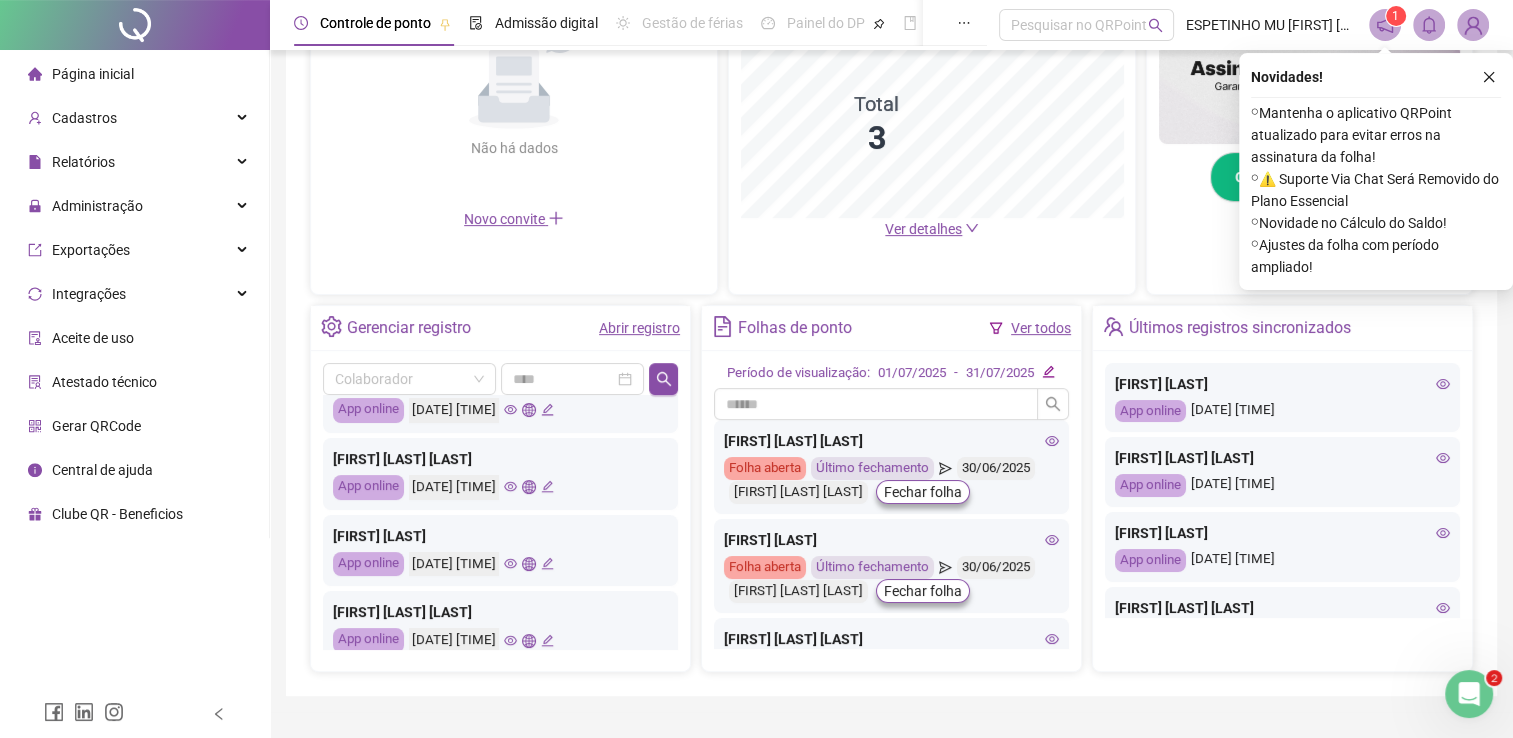 click on "[DATE] [TIME]" at bounding box center [454, 487] 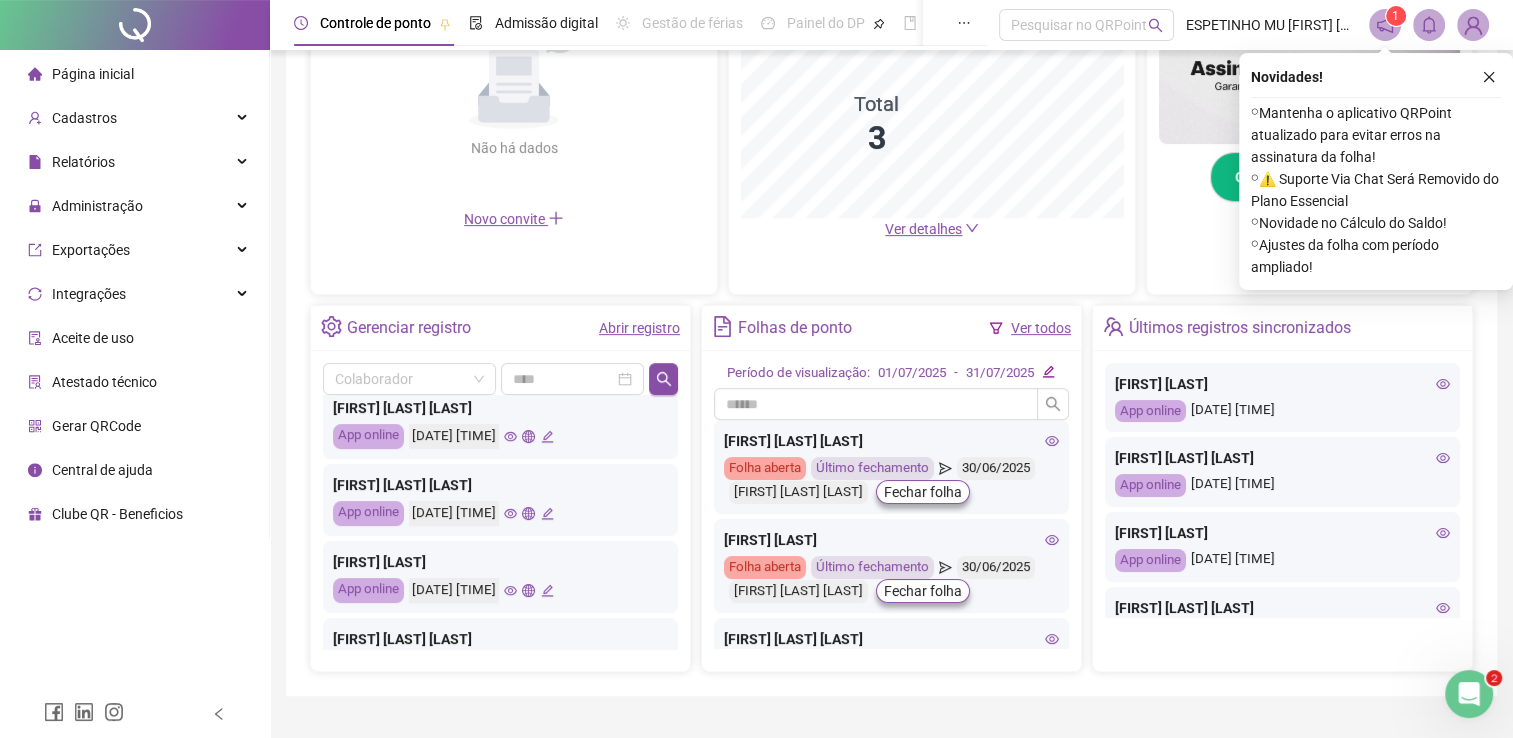 scroll, scrollTop: 760, scrollLeft: 0, axis: vertical 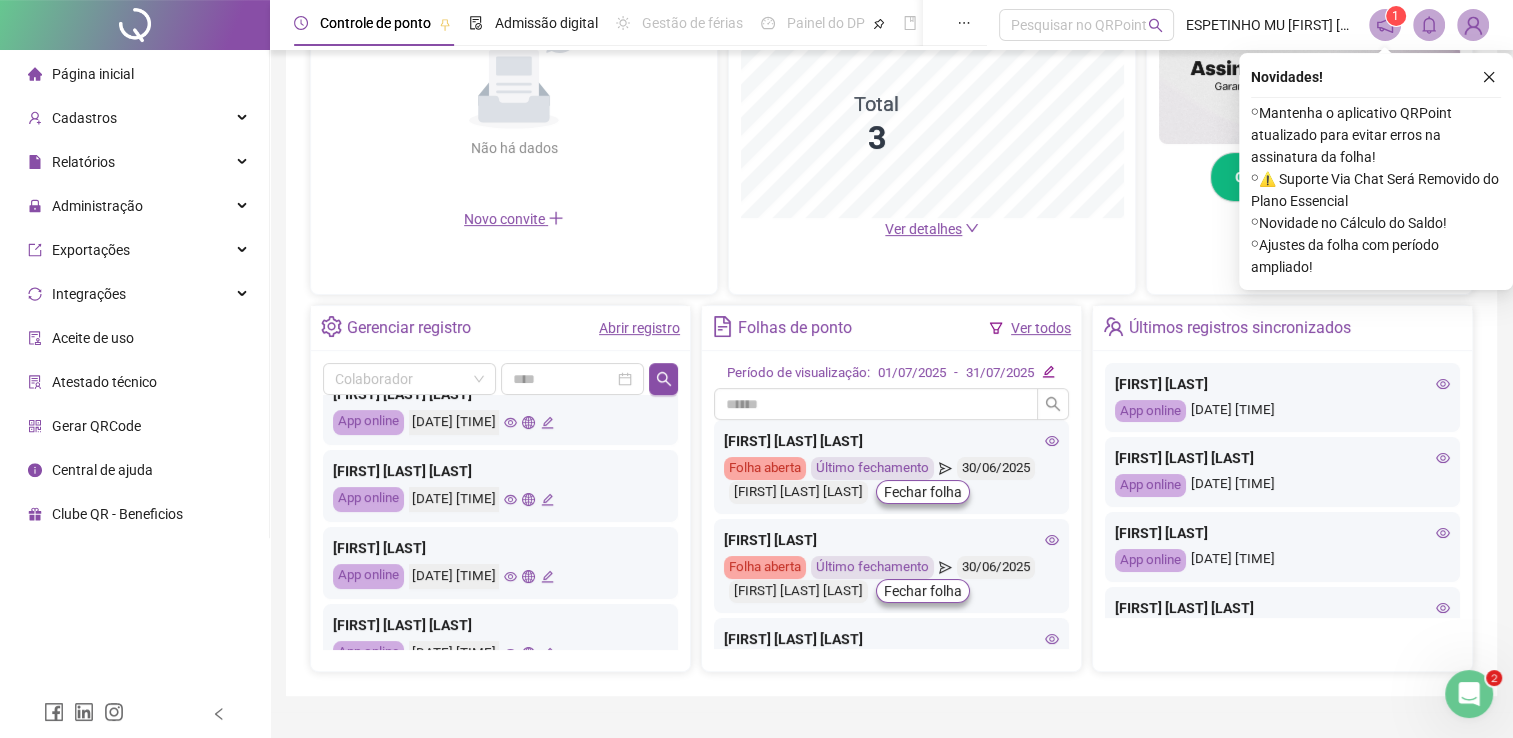 click 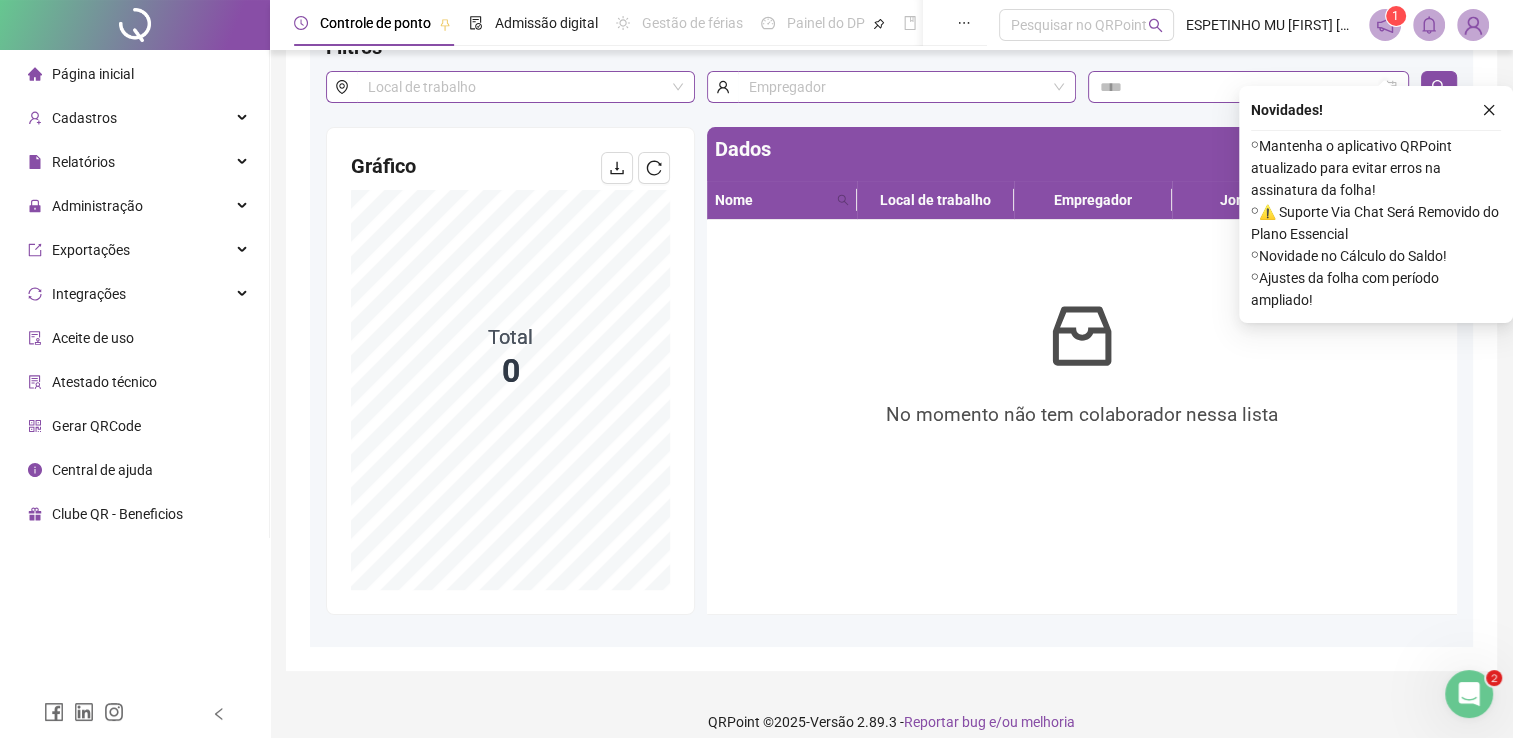 scroll, scrollTop: 150, scrollLeft: 0, axis: vertical 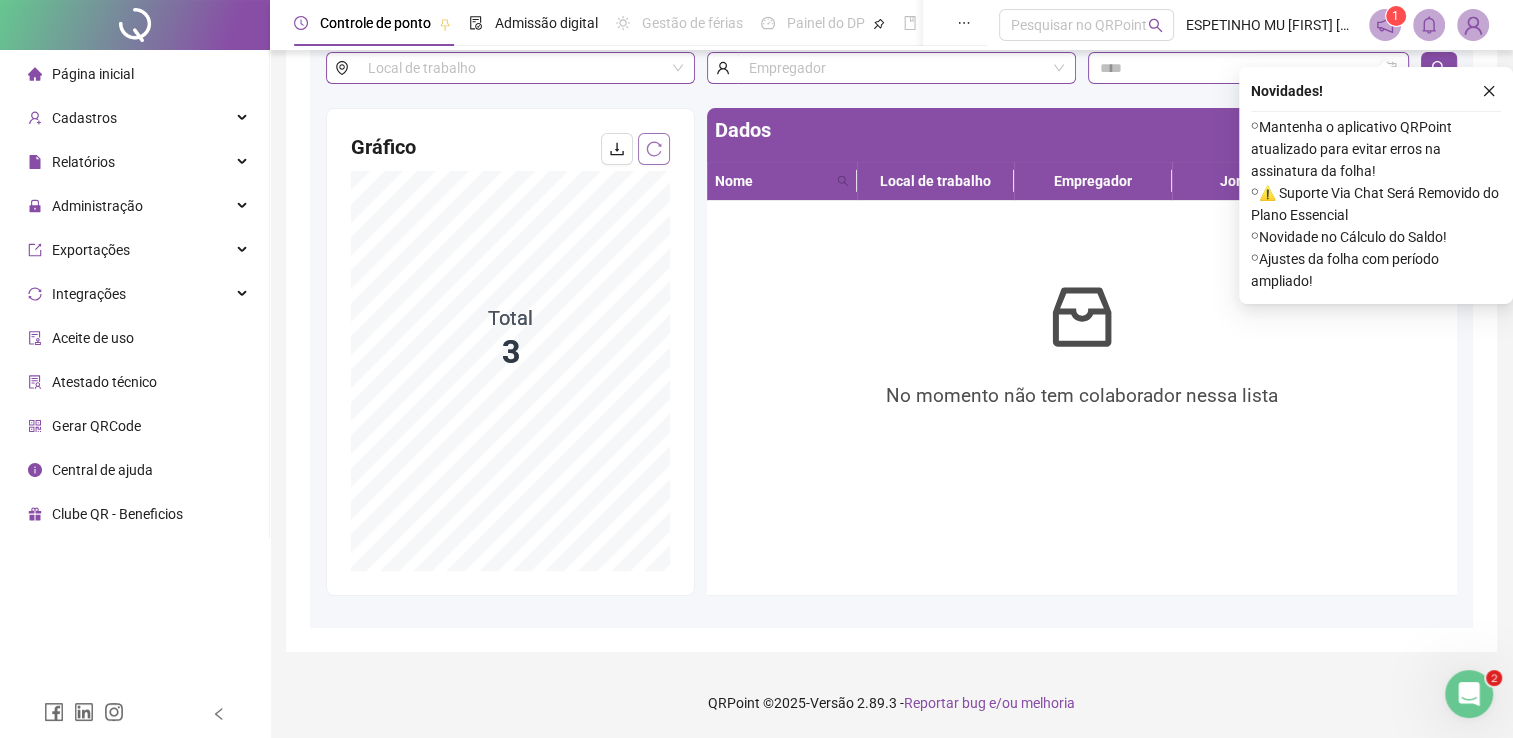 click 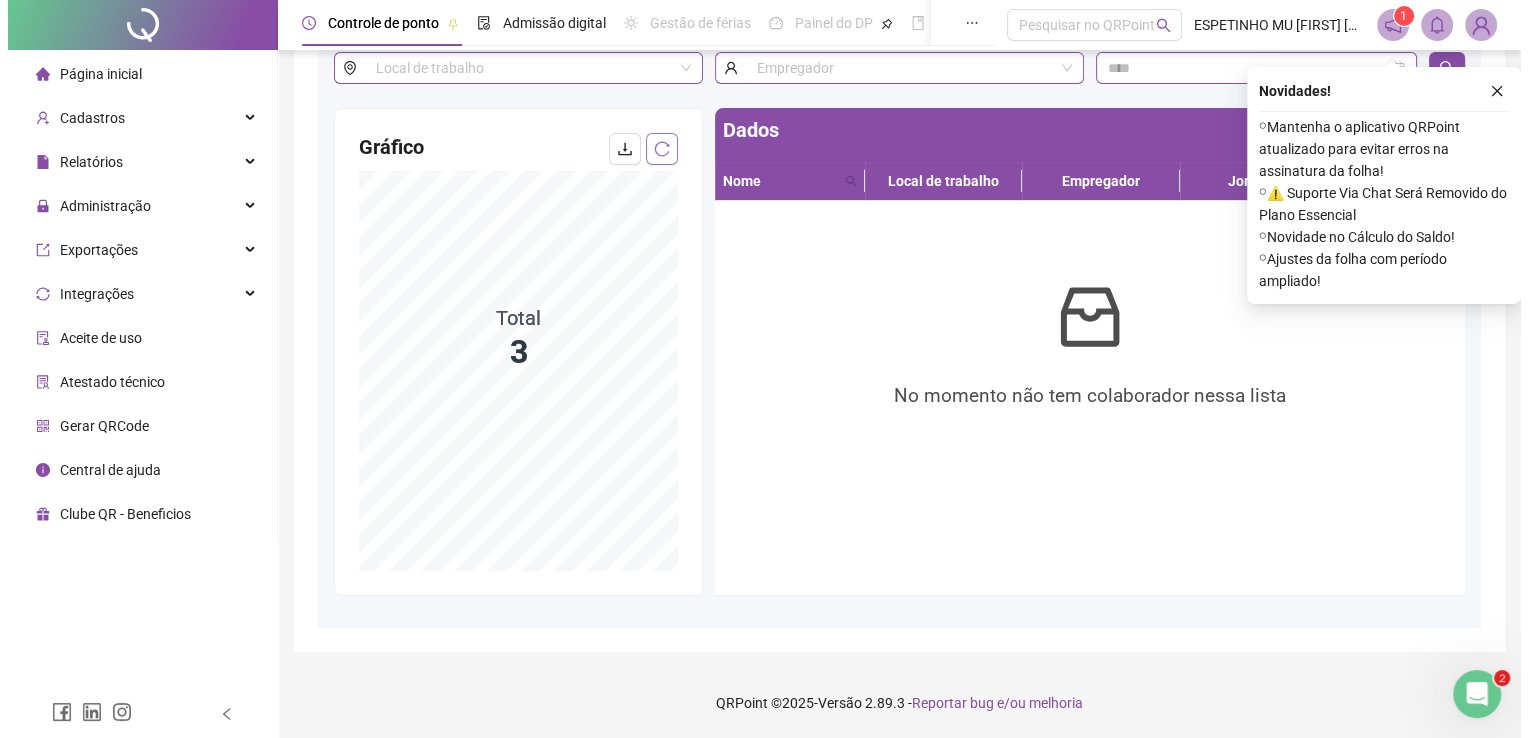 scroll, scrollTop: 0, scrollLeft: 0, axis: both 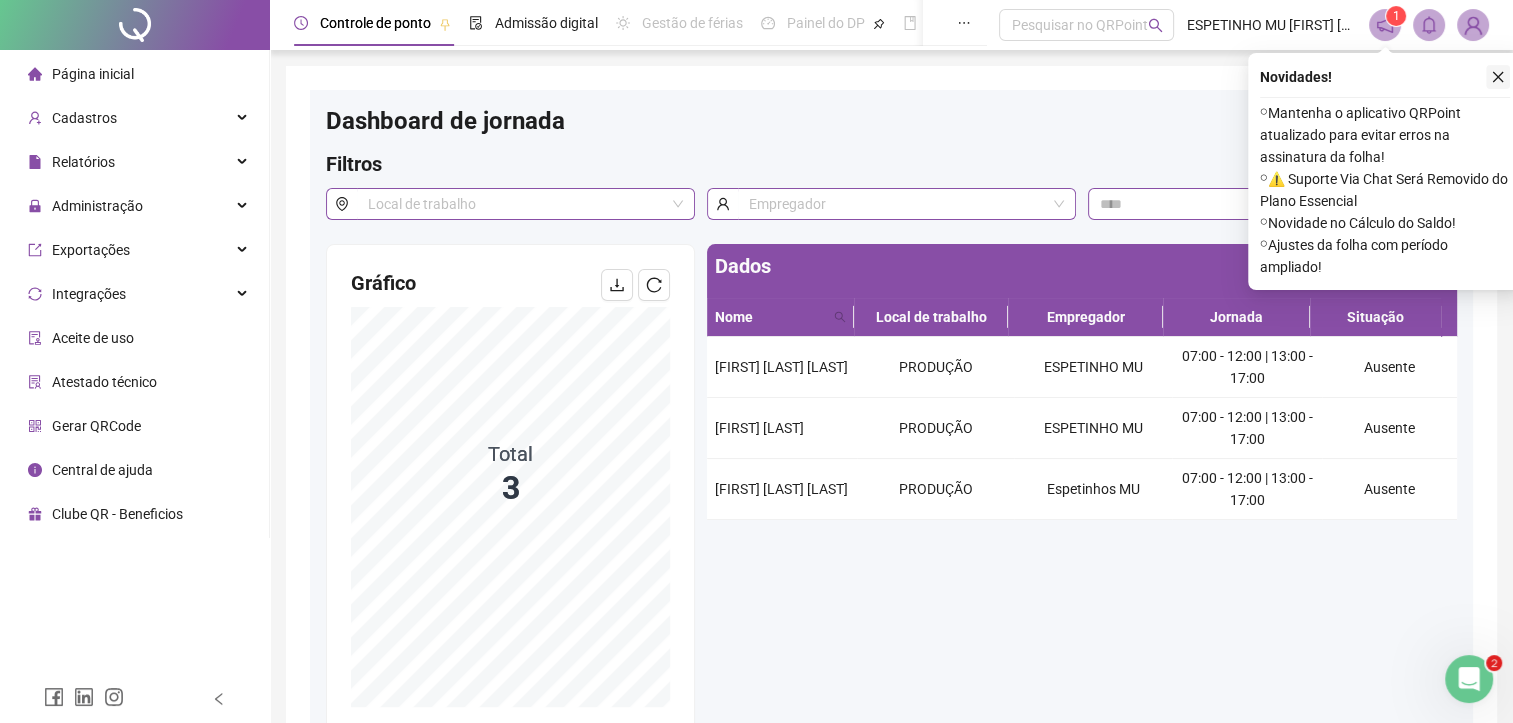 click 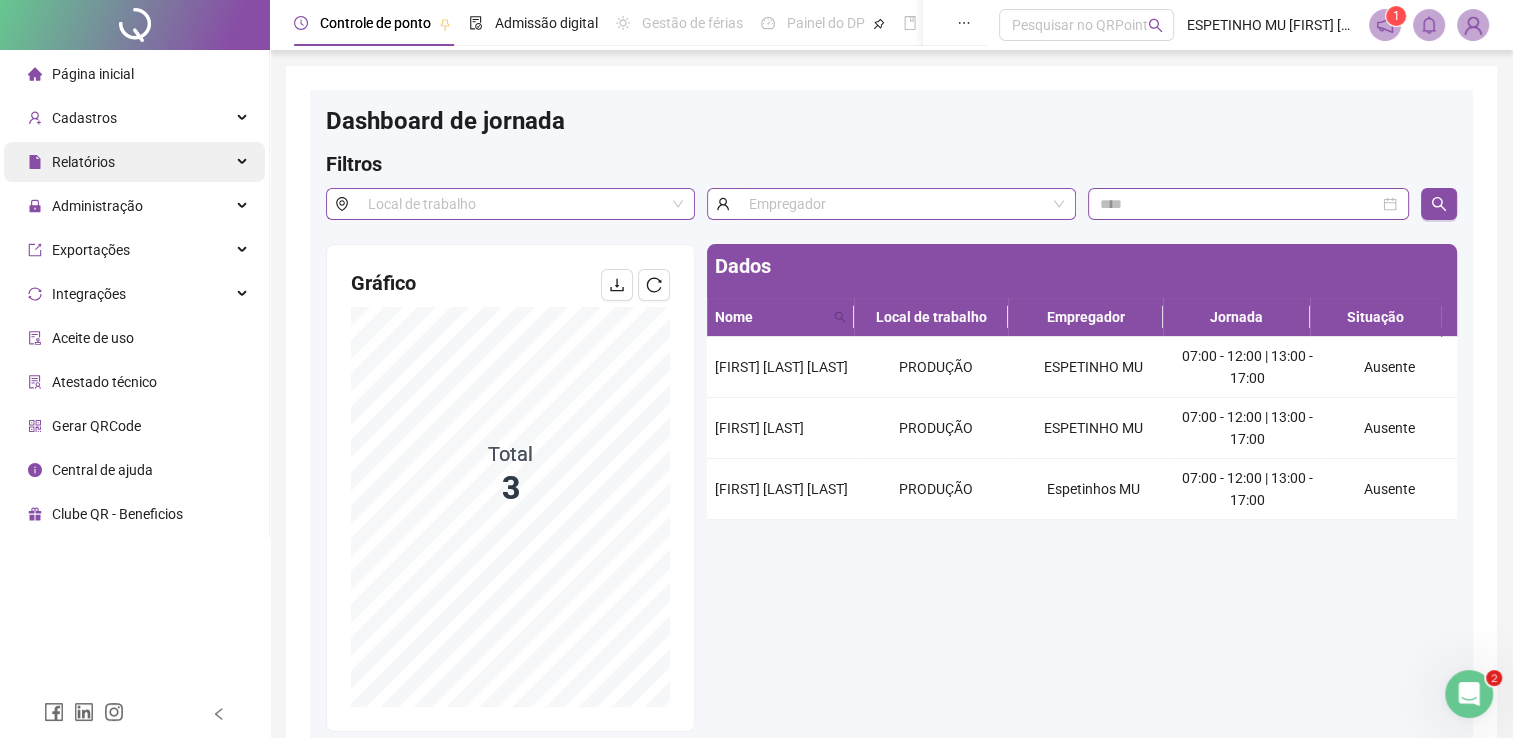 click on "Relatórios" at bounding box center (134, 162) 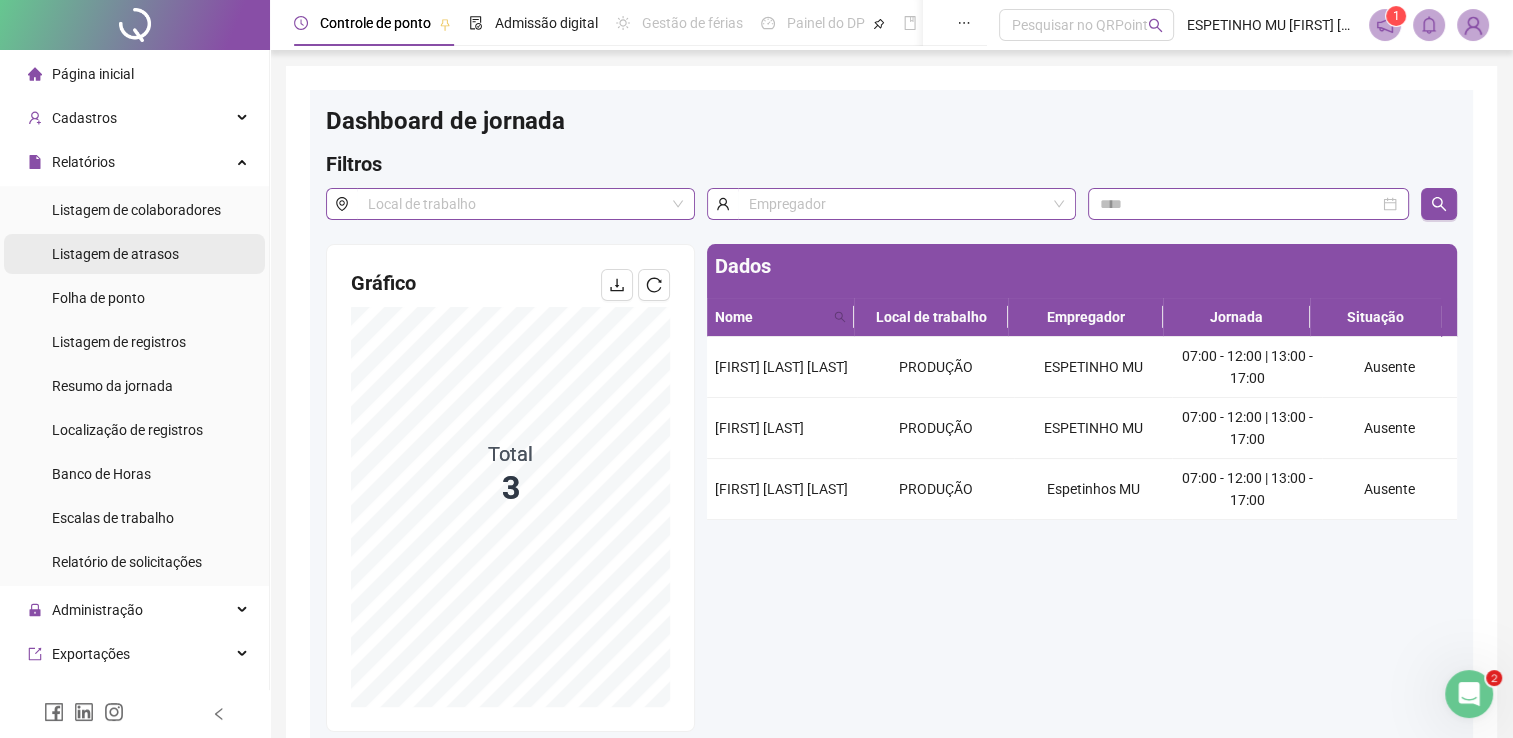 click on "Listagem de atrasos" at bounding box center (115, 254) 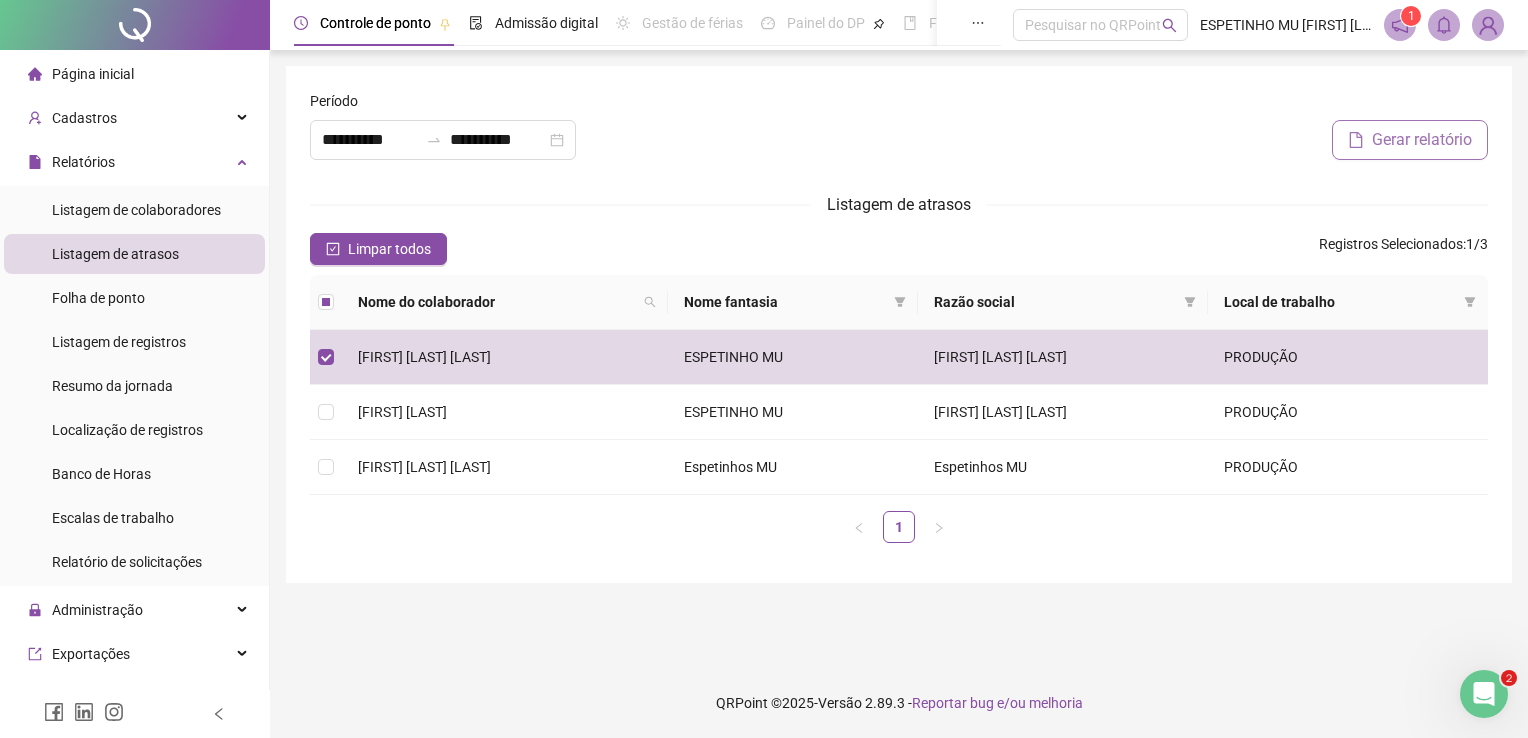 click on "Gerar relatório" at bounding box center (1422, 140) 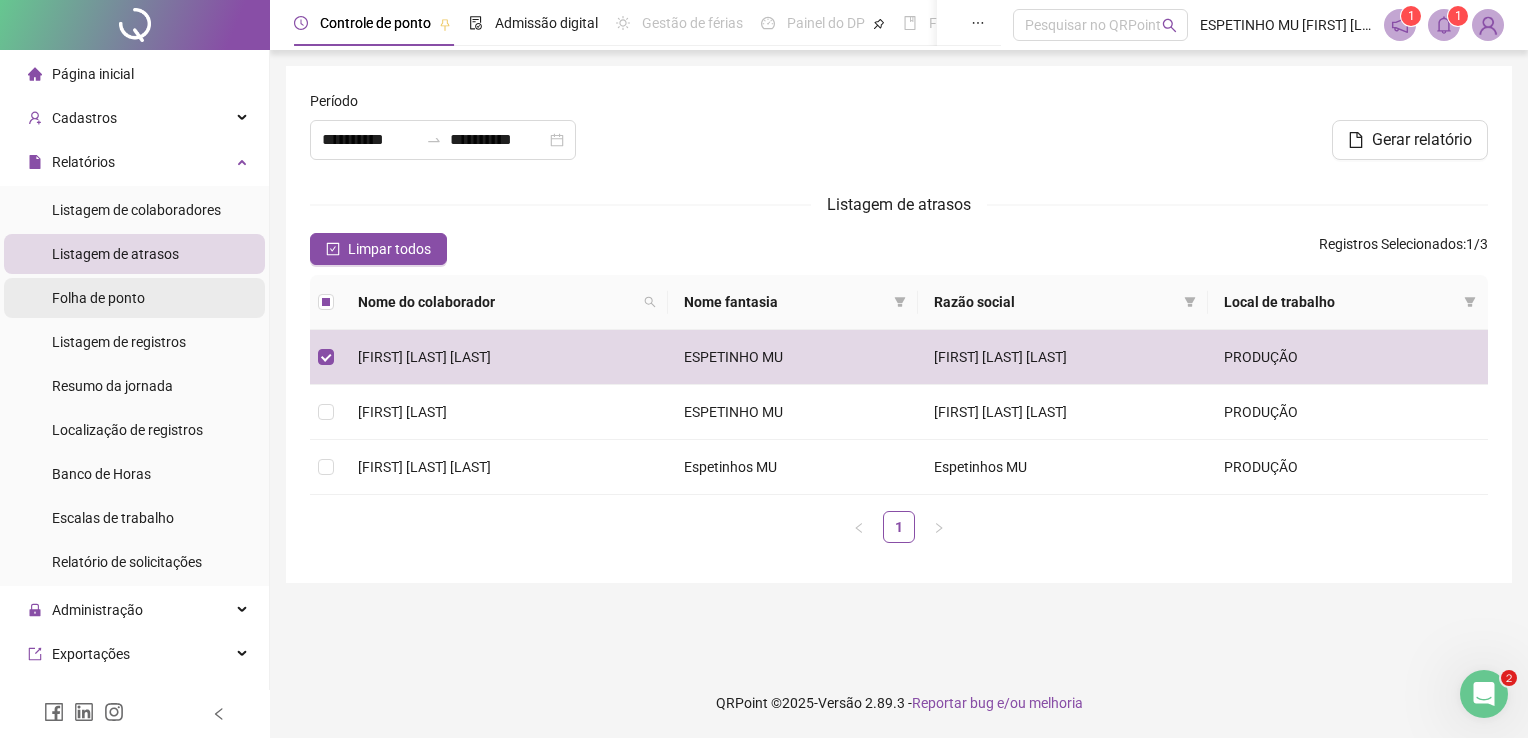 click on "Folha de ponto" at bounding box center [134, 298] 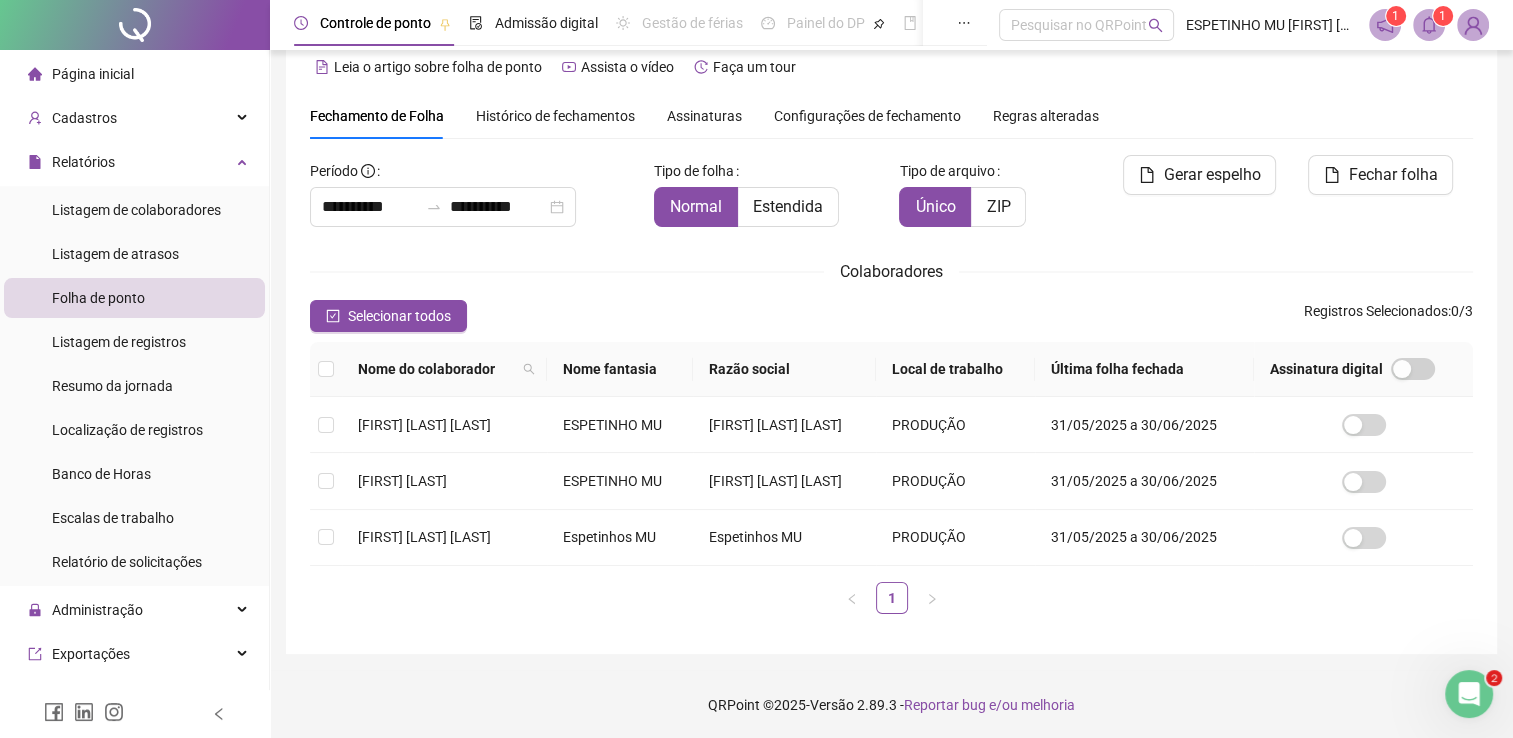 scroll, scrollTop: 40, scrollLeft: 0, axis: vertical 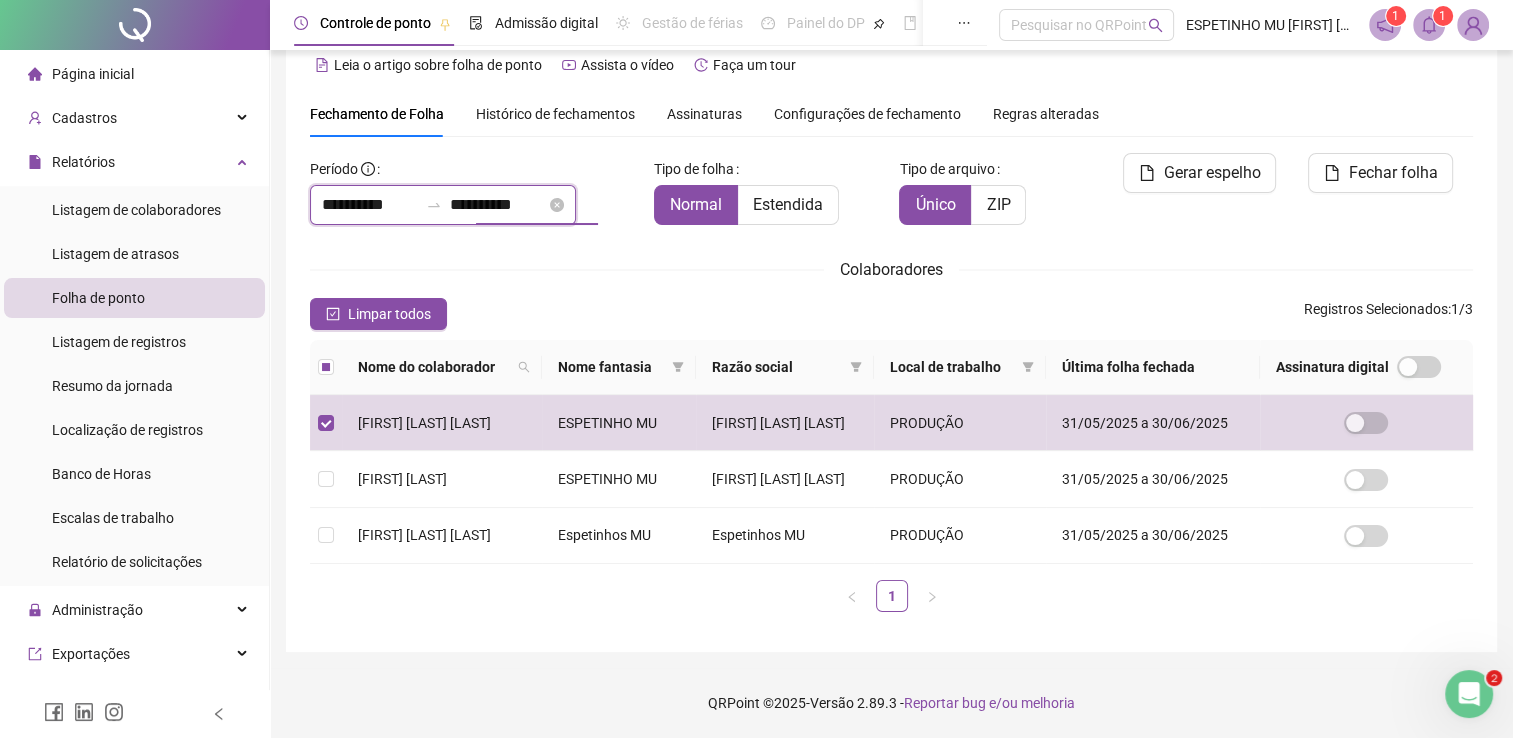 click on "**********" at bounding box center [498, 205] 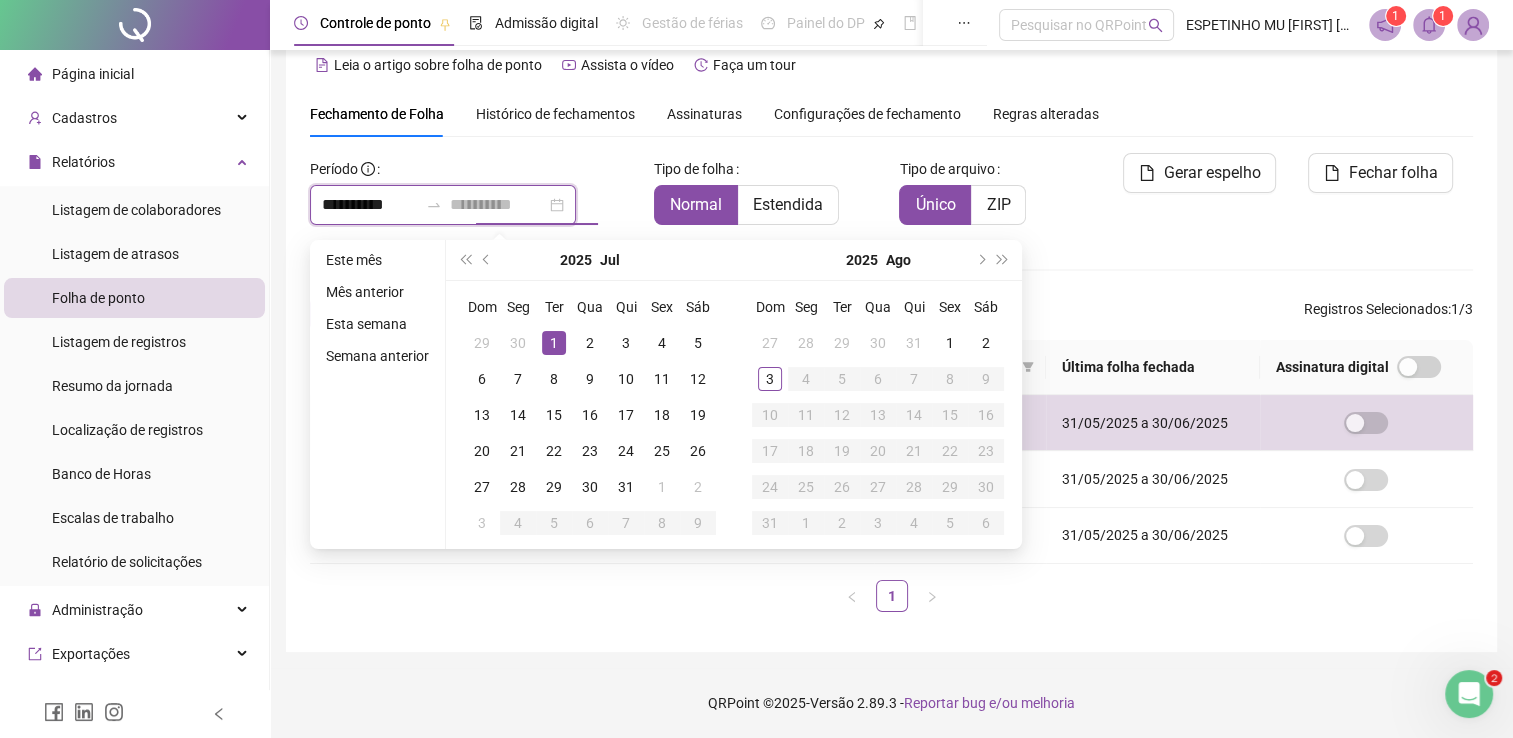 type on "**********" 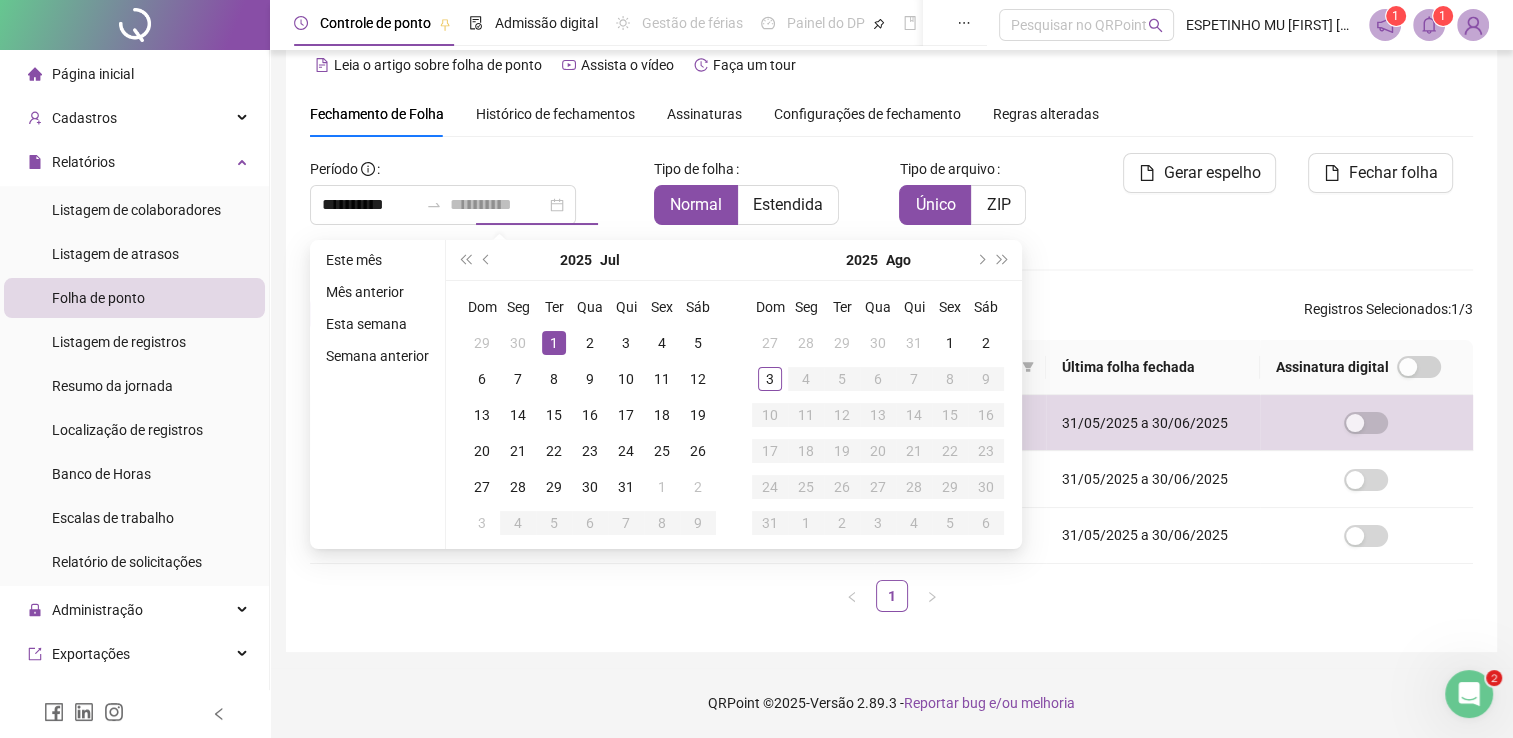 click on "1" at bounding box center [554, 343] 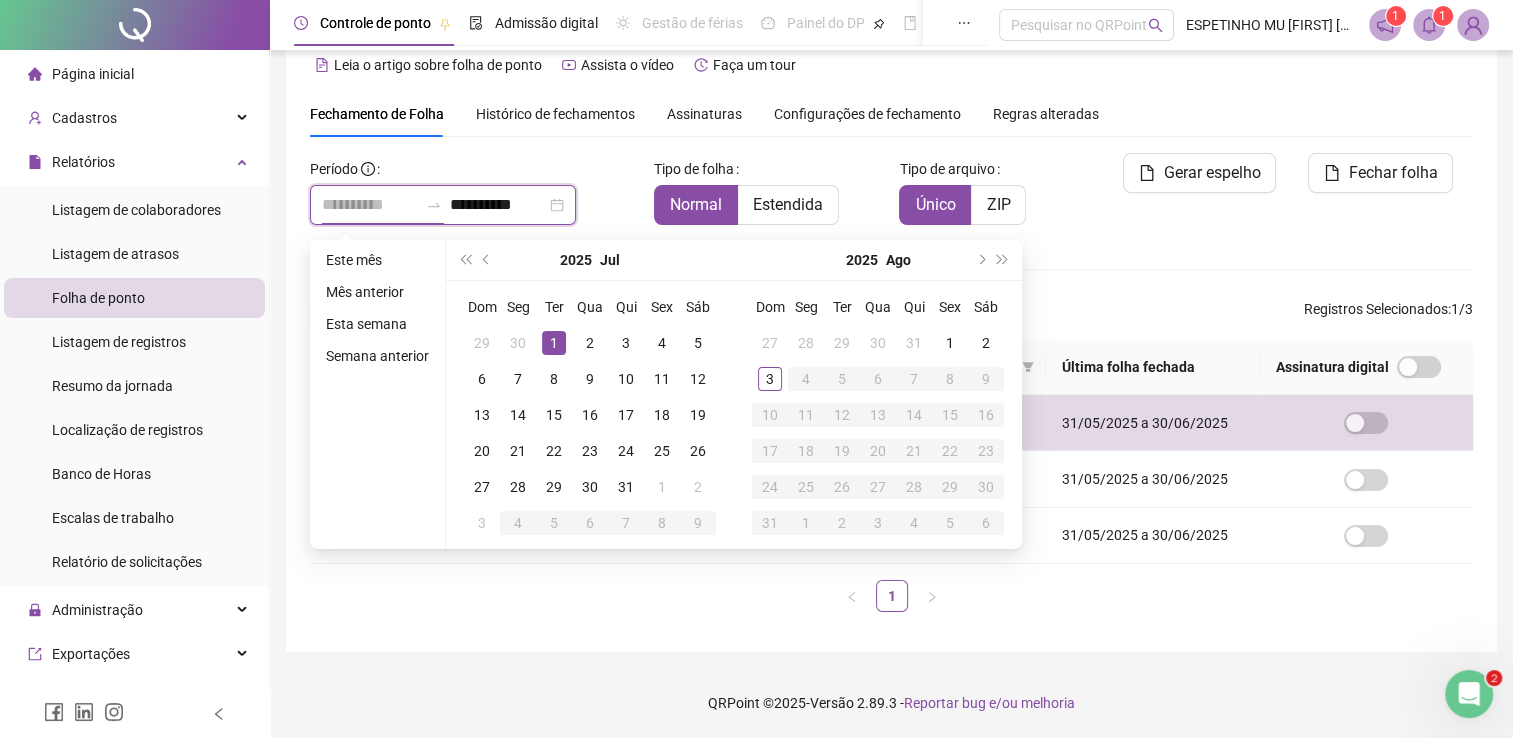 type on "**********" 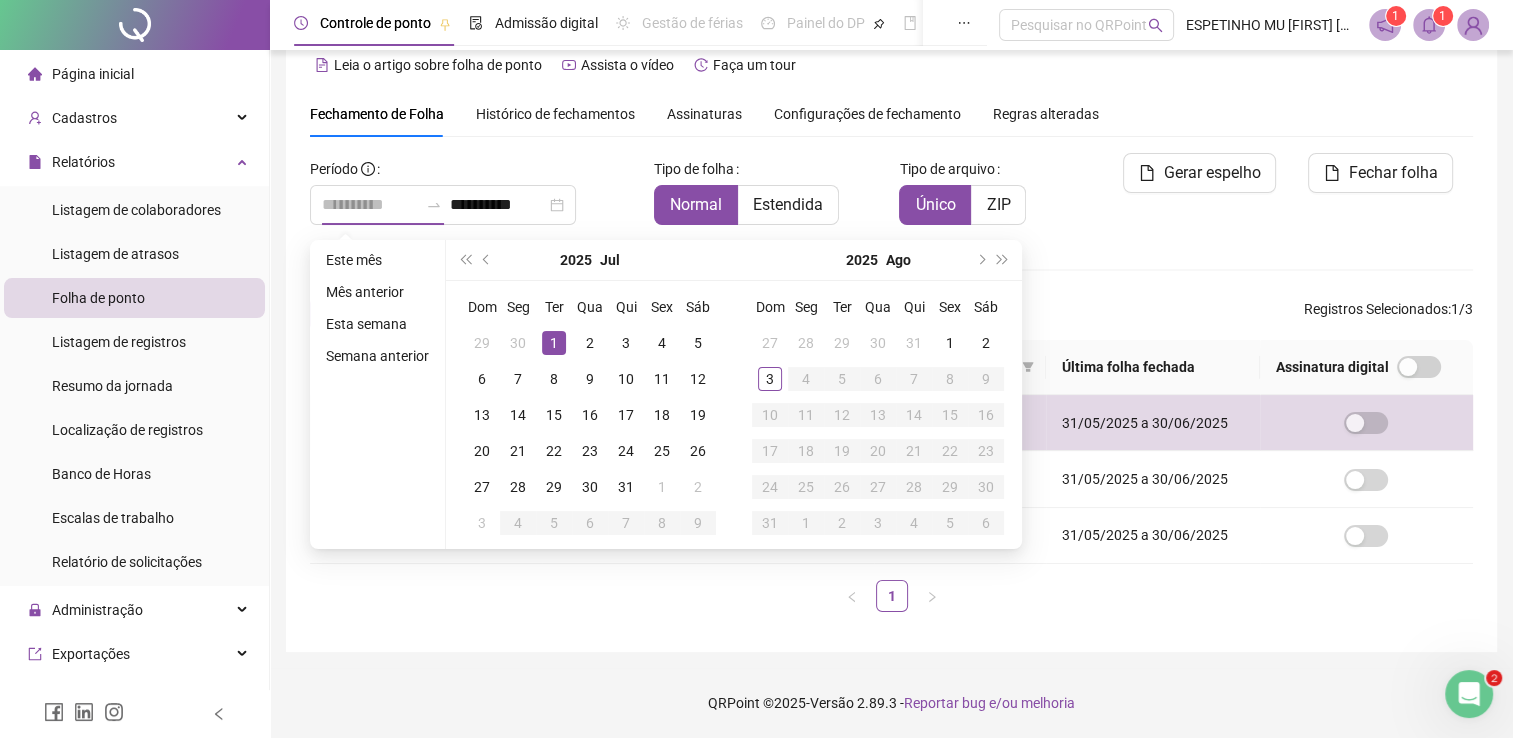 click on "1" at bounding box center (554, 343) 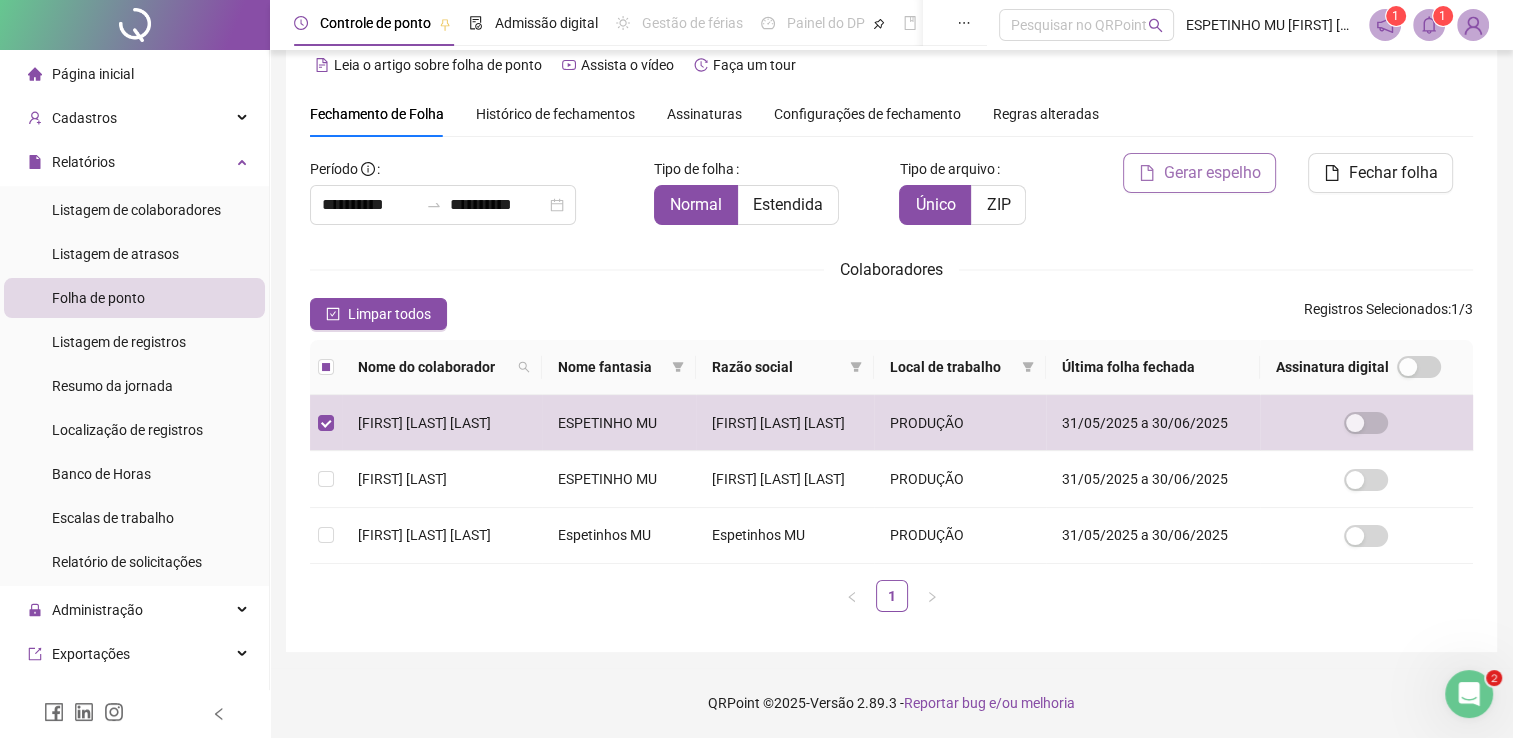 click on "Gerar espelho" at bounding box center (1211, 173) 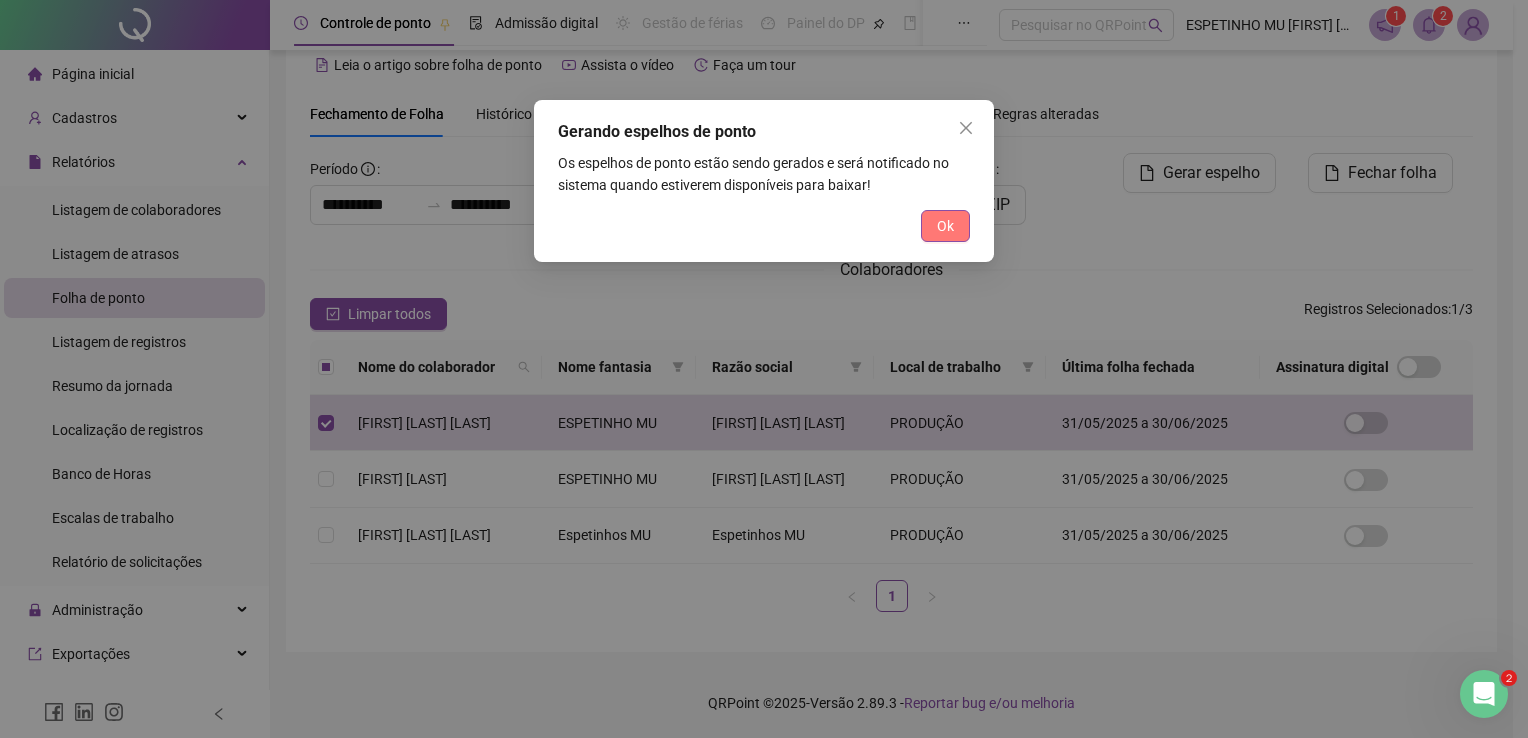 click on "Ok" at bounding box center [945, 226] 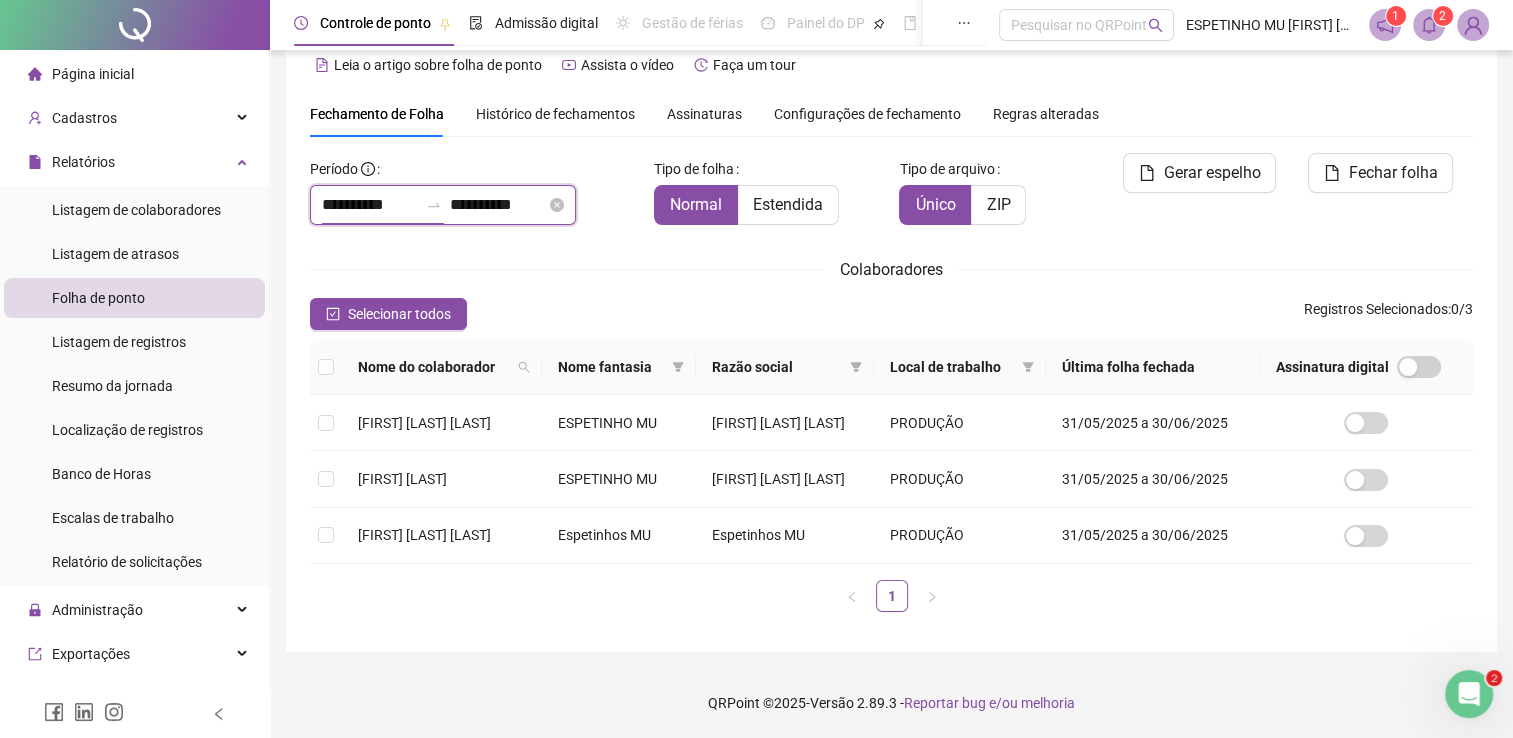 click on "**********" at bounding box center [370, 205] 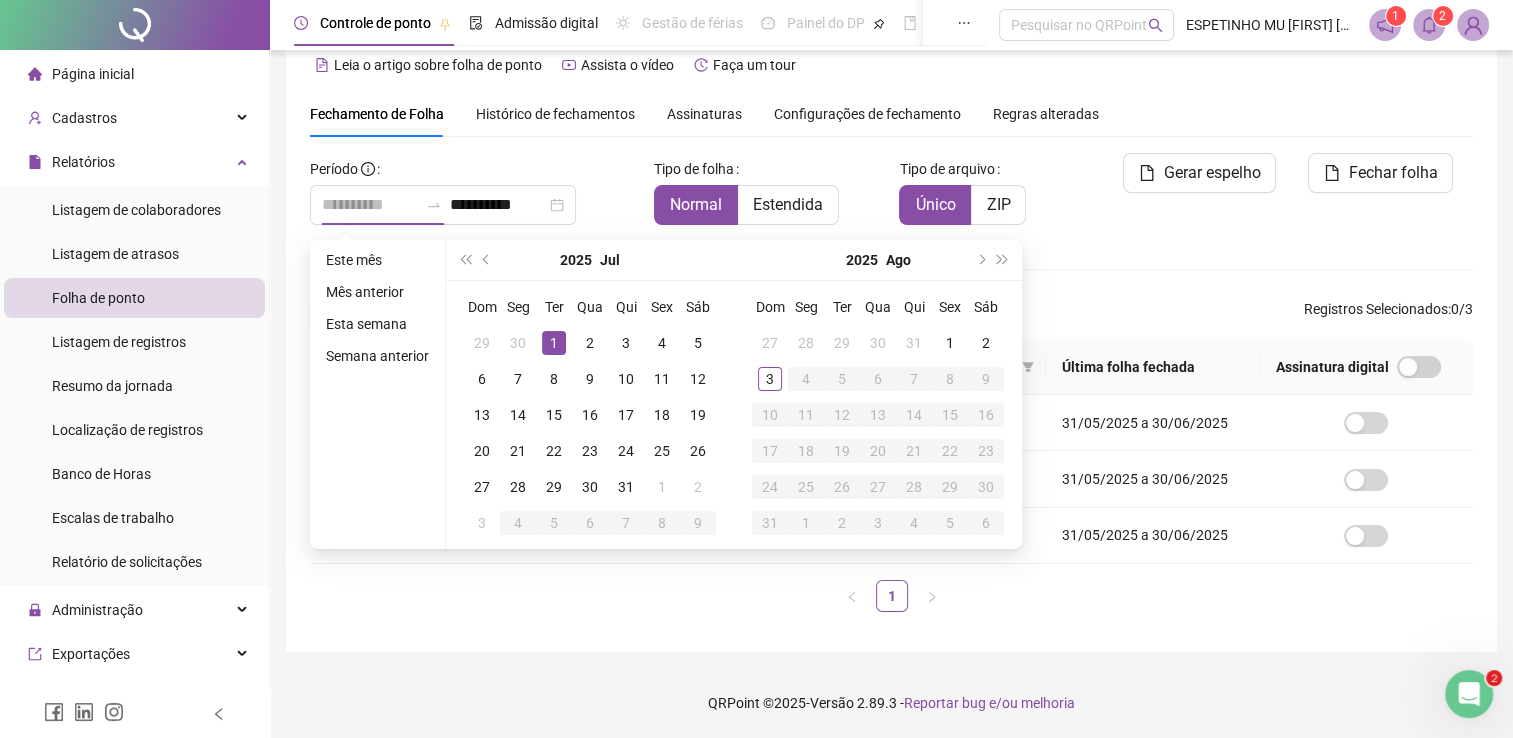 click on "1" at bounding box center (554, 343) 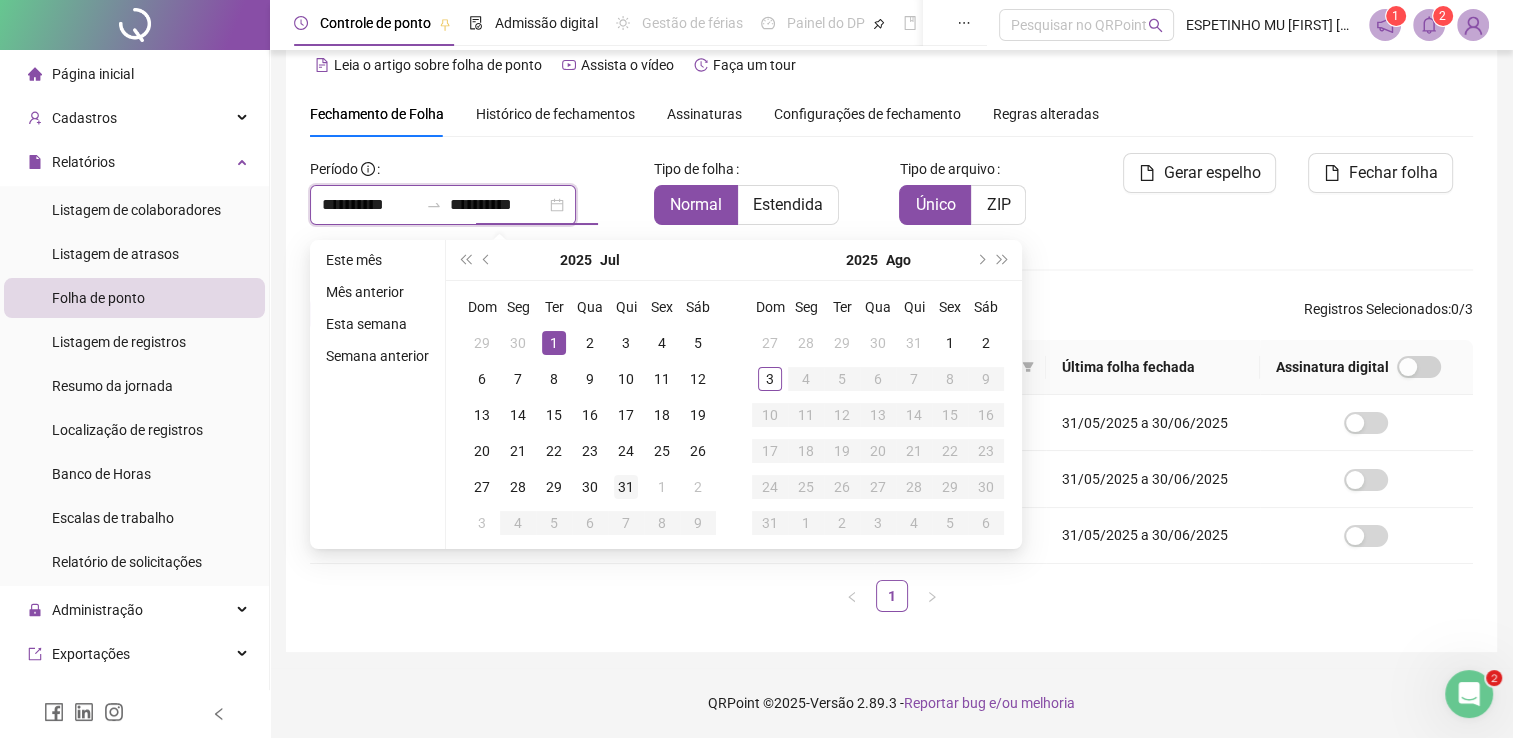 type on "**********" 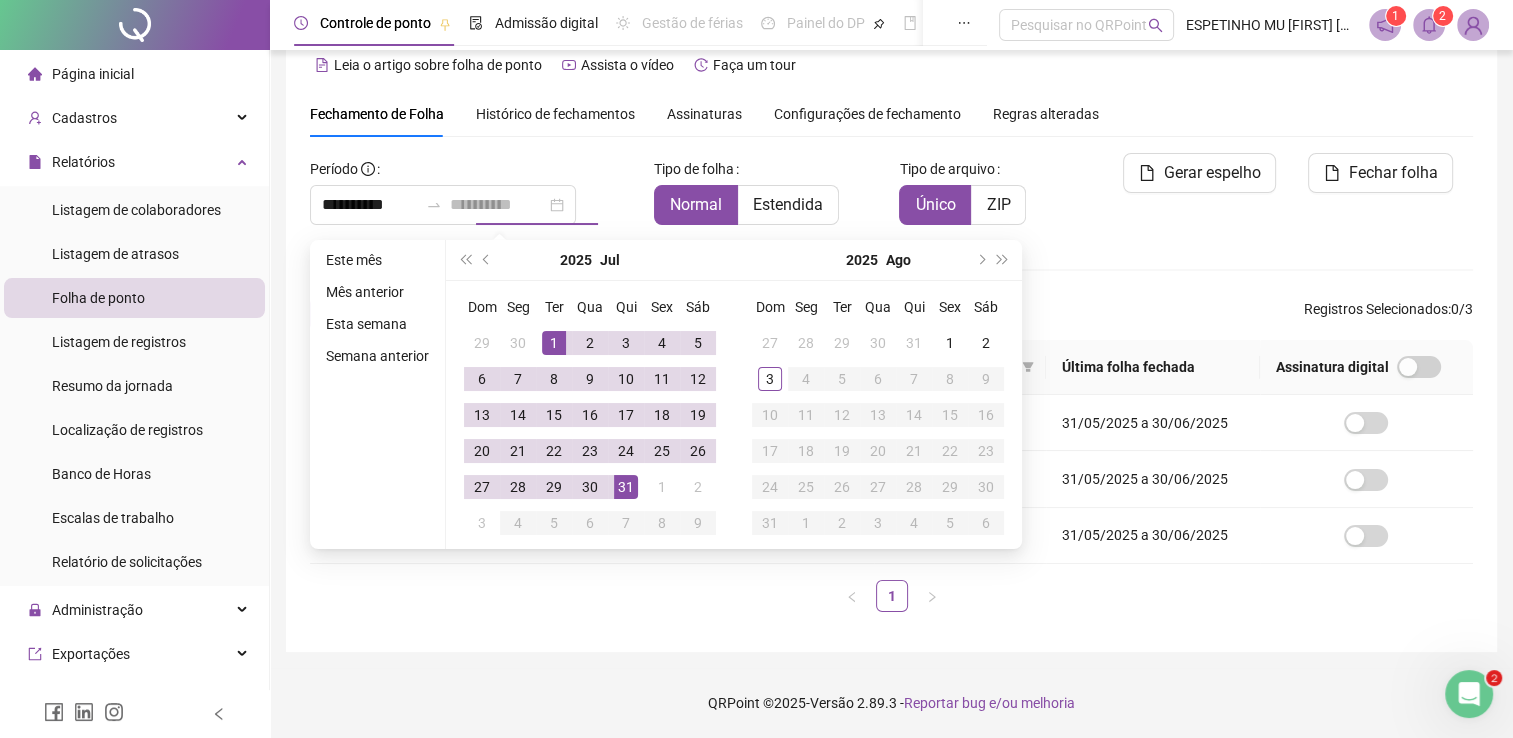 click on "31" at bounding box center (626, 487) 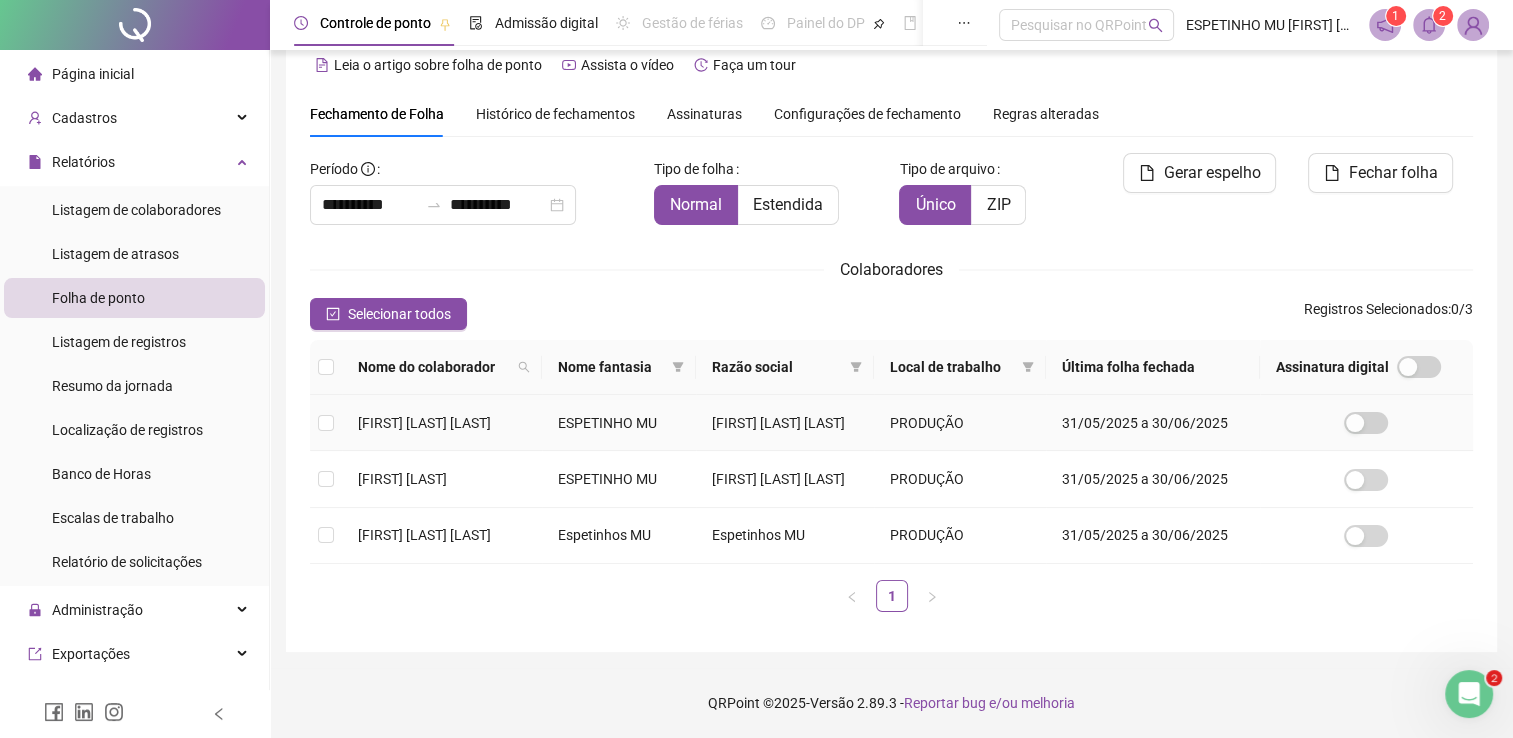 click on "31/05/2025 a 30/06/2025" at bounding box center (1153, 423) 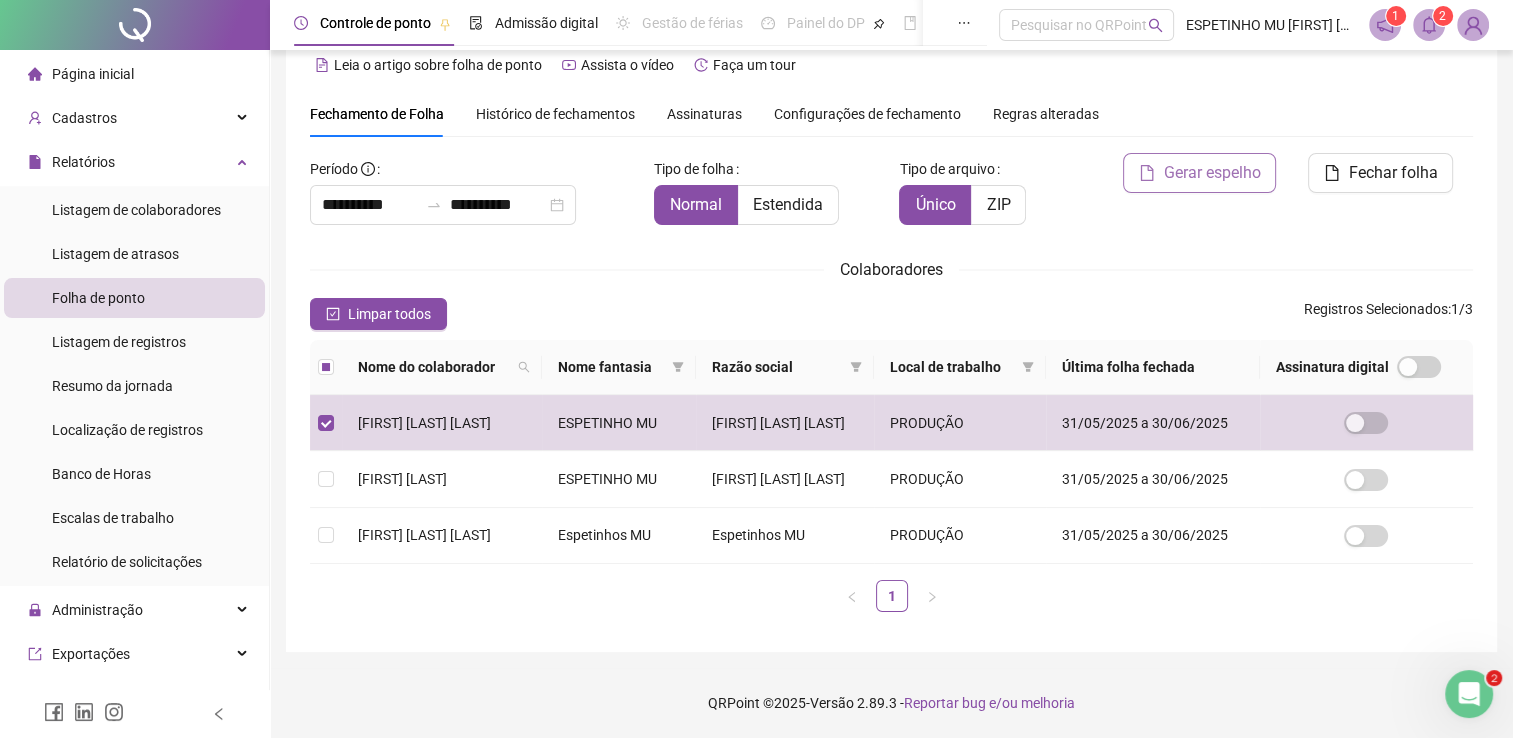 click on "Gerar espelho" at bounding box center [1211, 173] 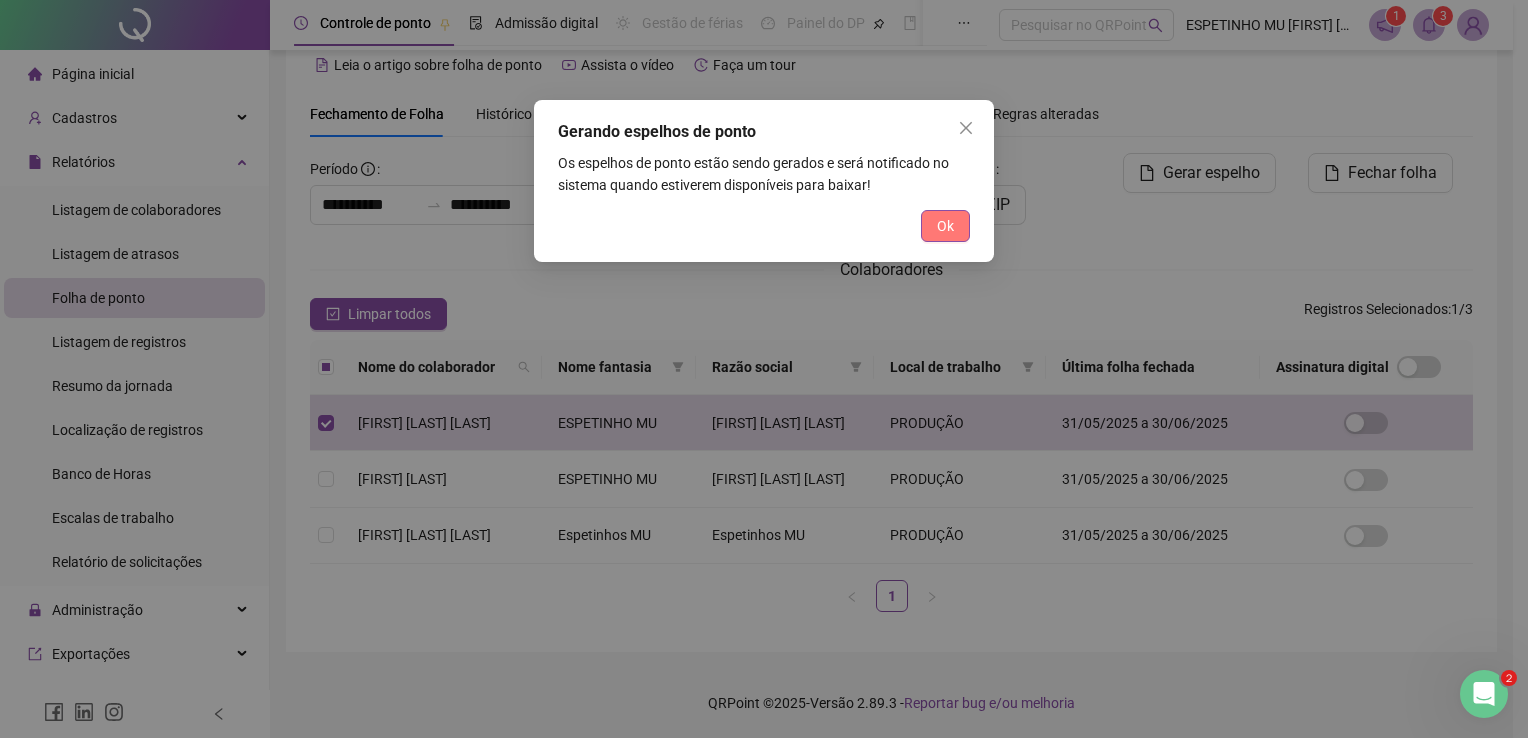 click on "Ok" at bounding box center (945, 226) 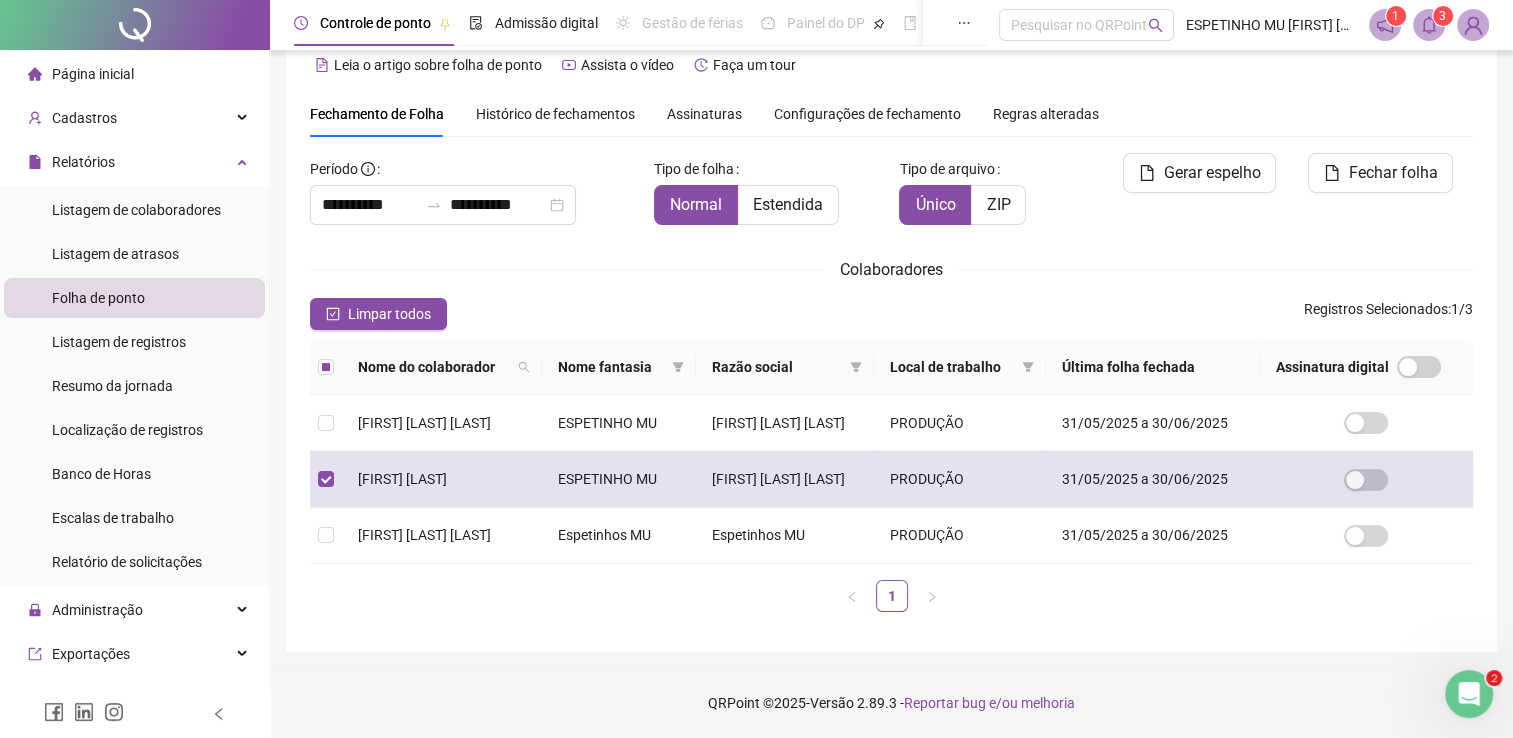 click at bounding box center [1366, 479] 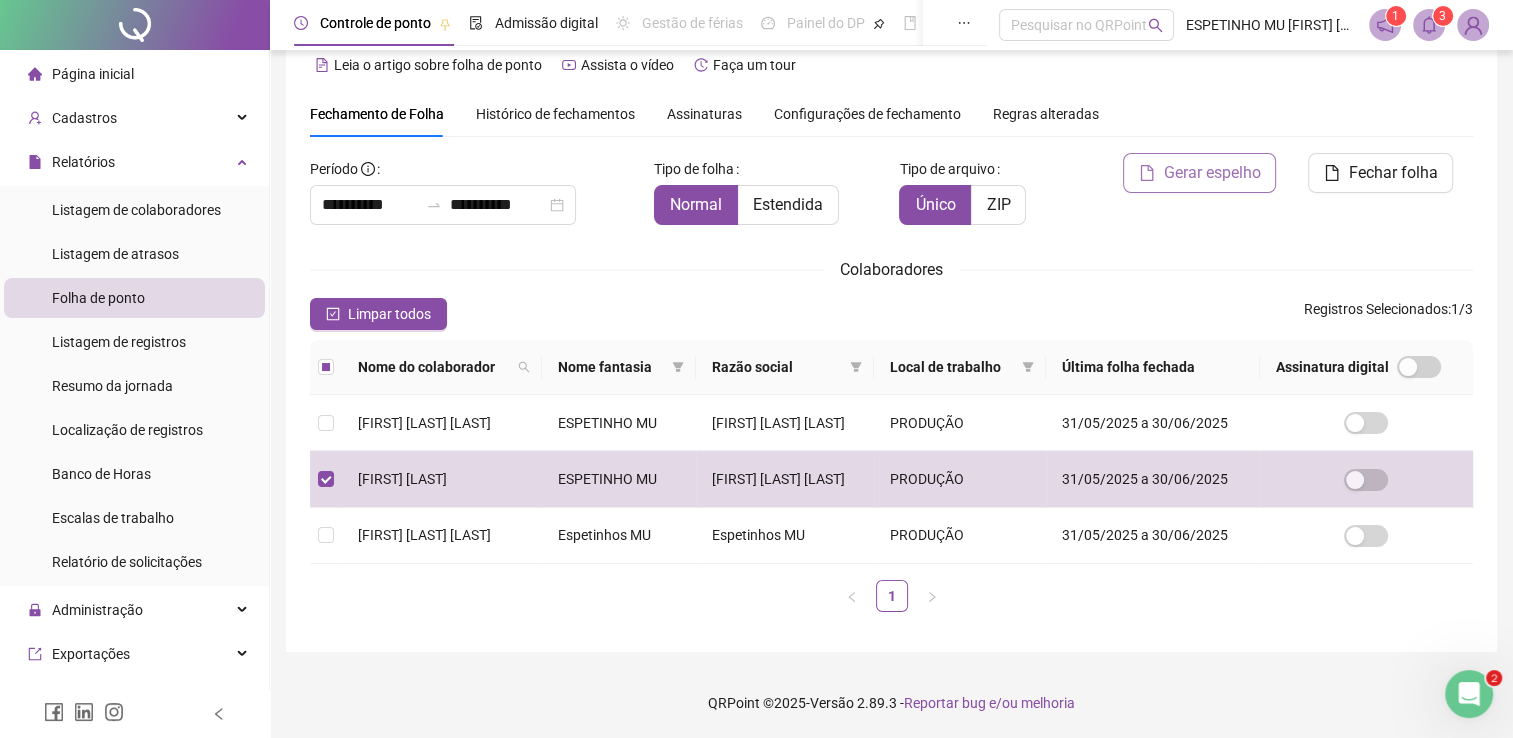 click on "Gerar espelho" at bounding box center (1211, 173) 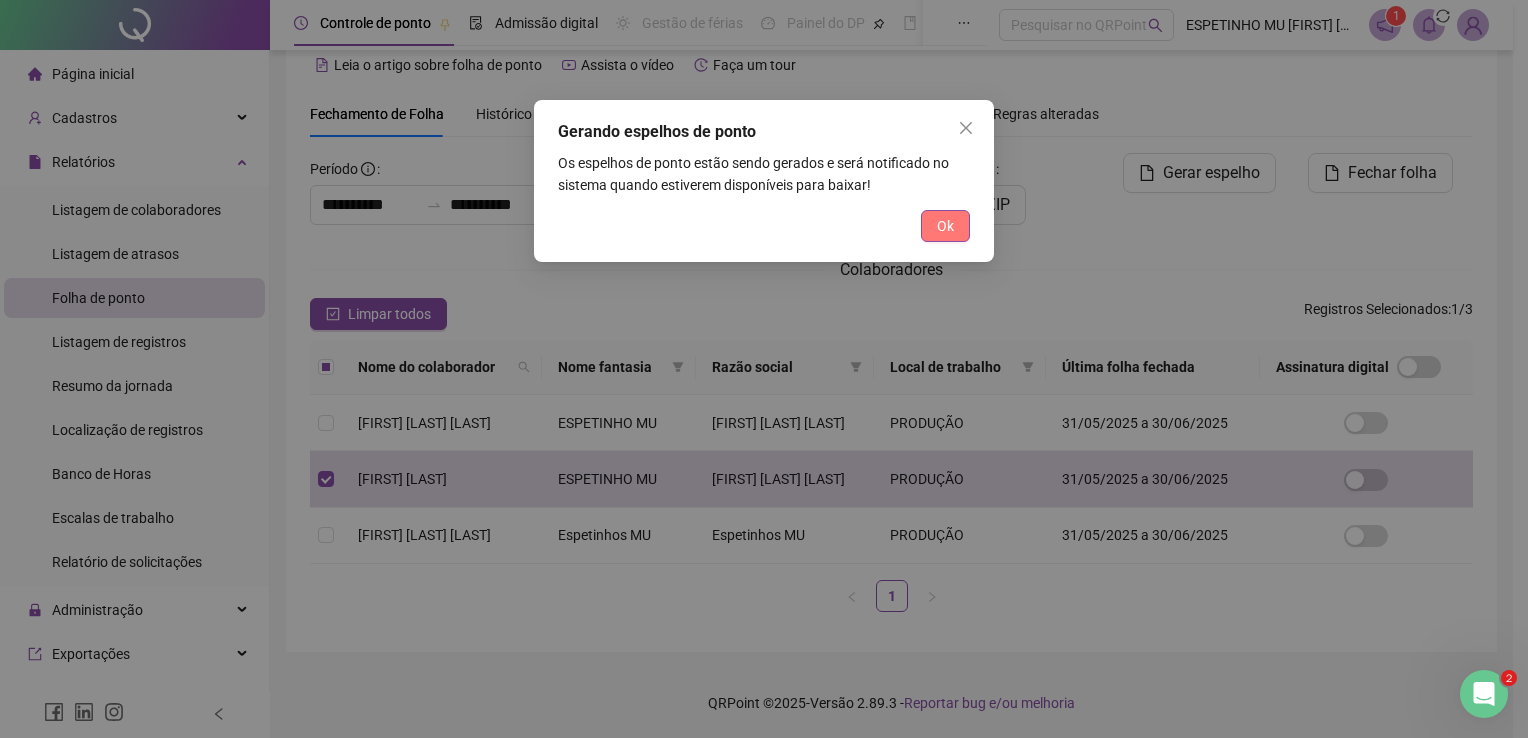 click on "Ok" at bounding box center (945, 226) 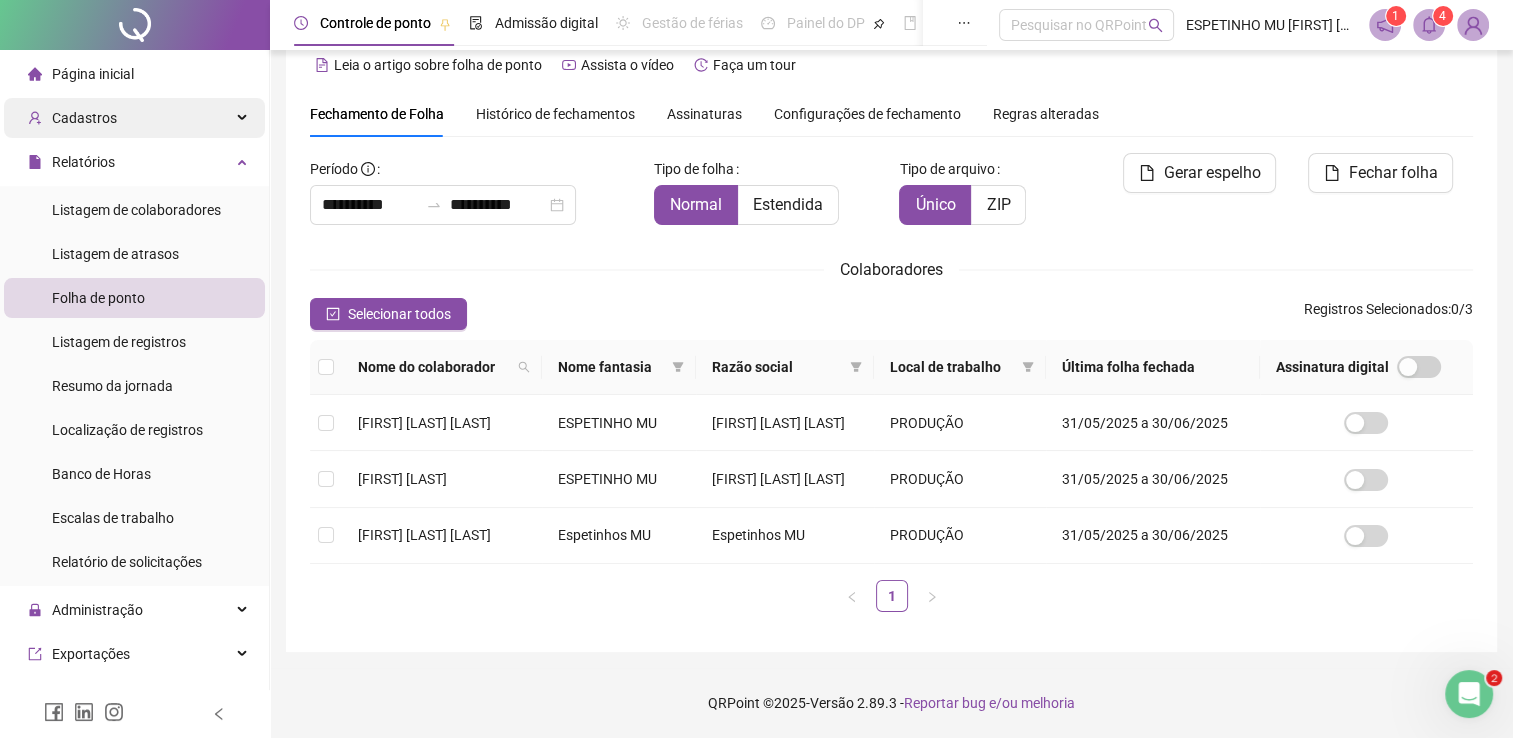 click on "Cadastros" at bounding box center (134, 118) 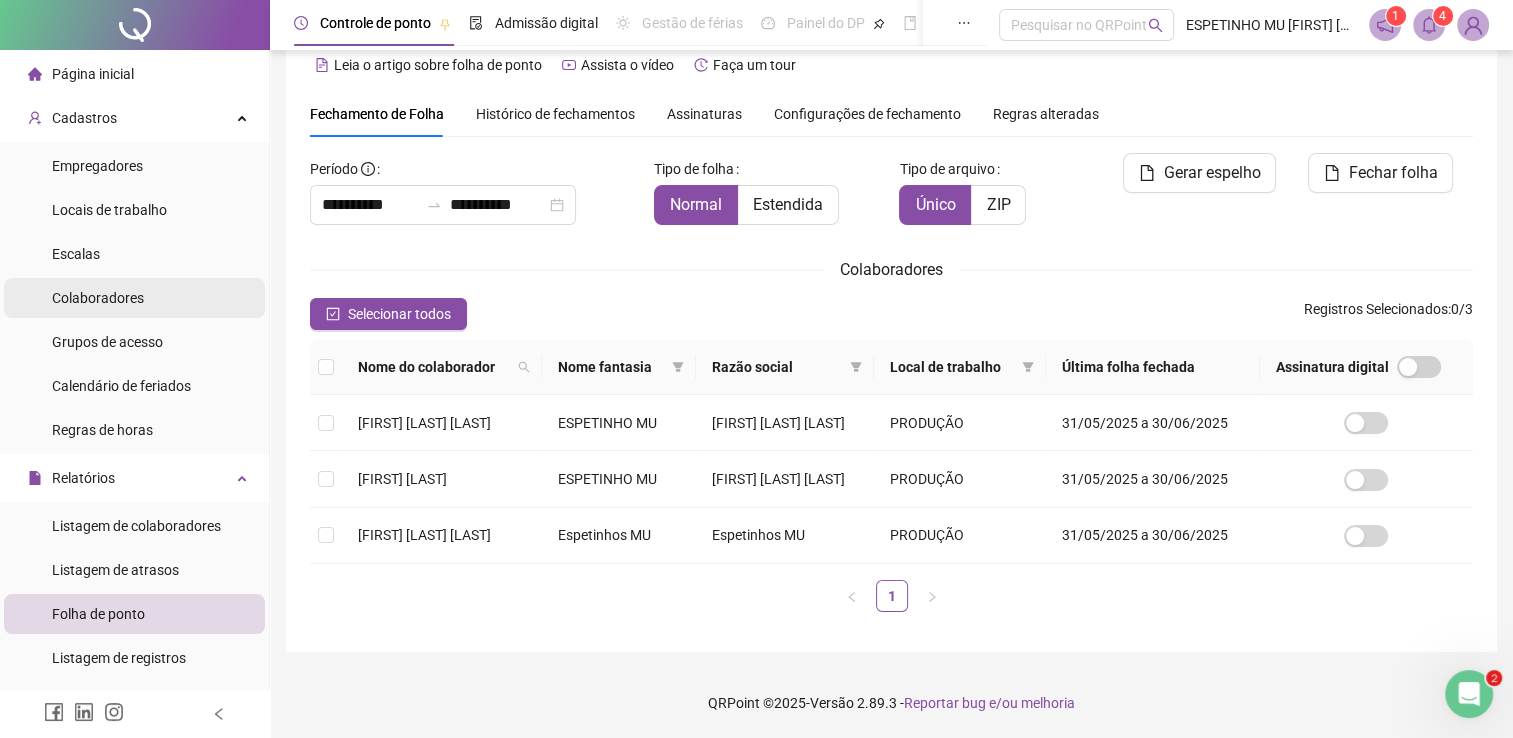 click on "Colaboradores" at bounding box center (134, 298) 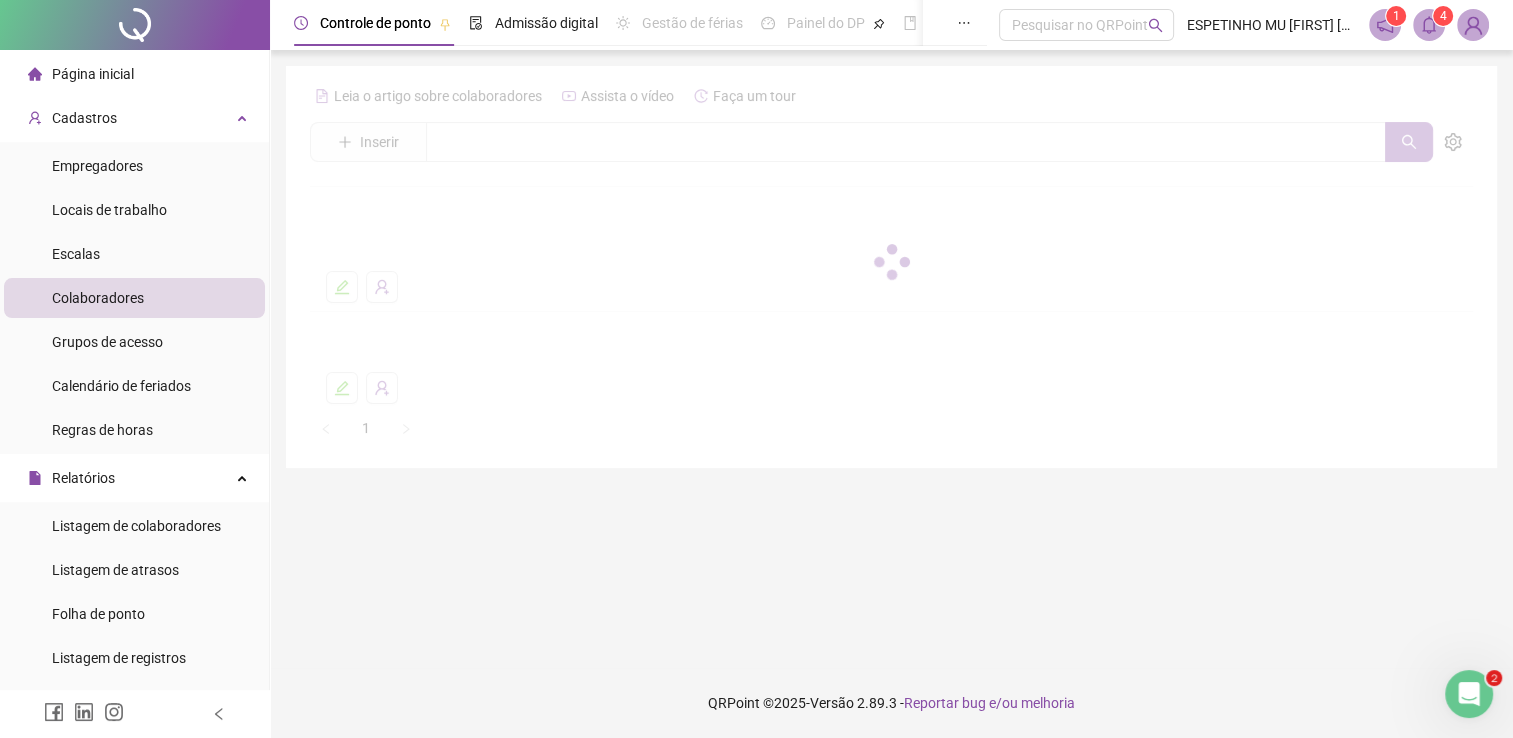 click on "Colaboradores" at bounding box center [134, 298] 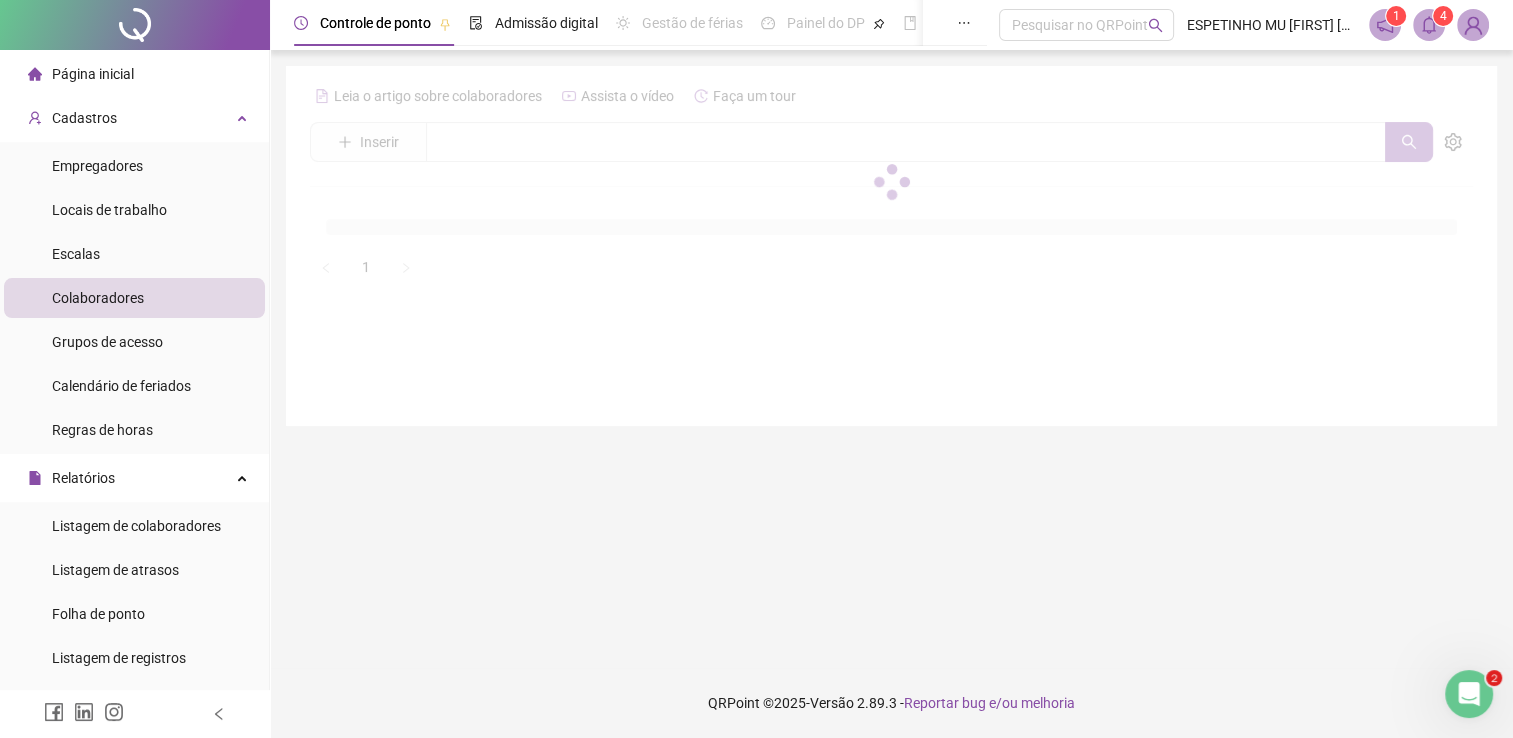 scroll, scrollTop: 0, scrollLeft: 0, axis: both 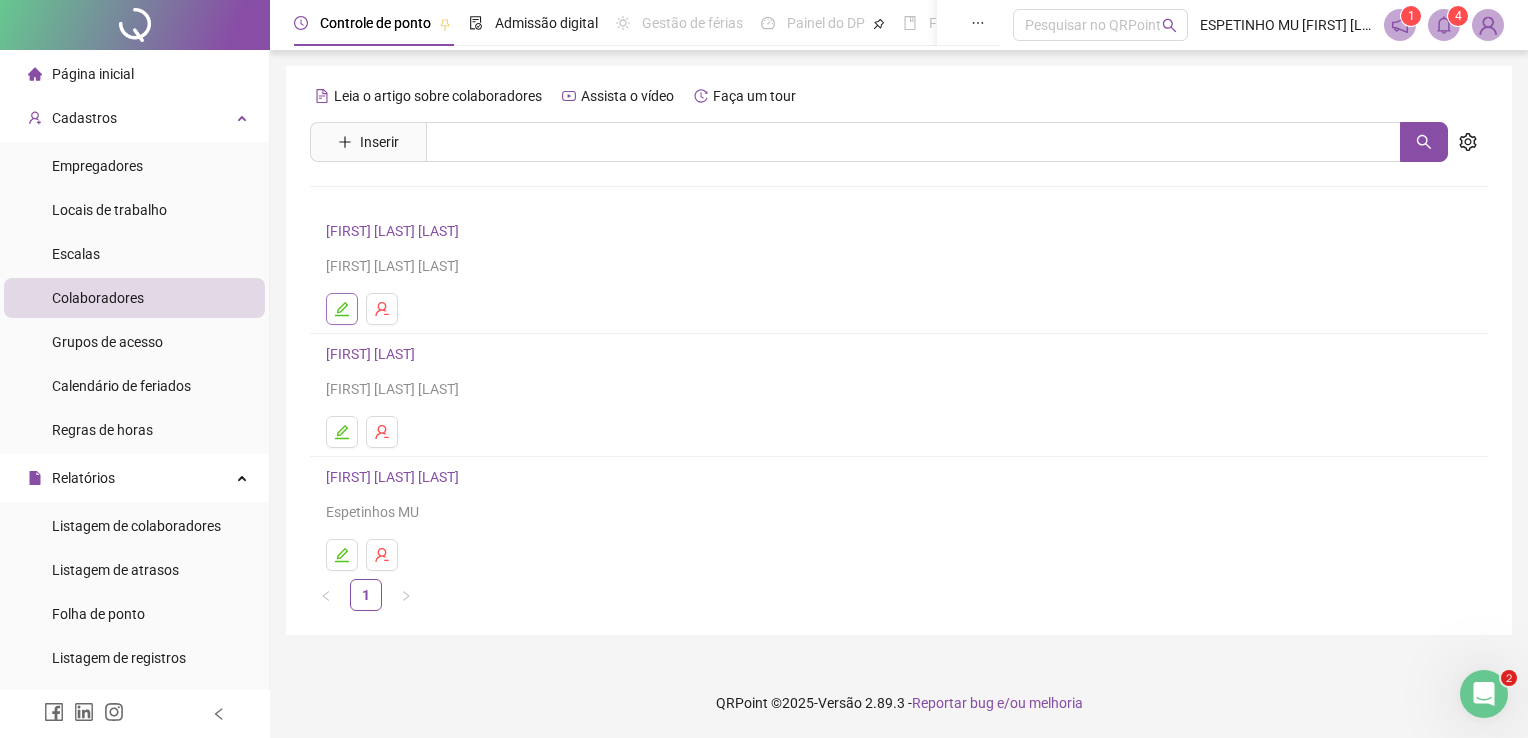 click 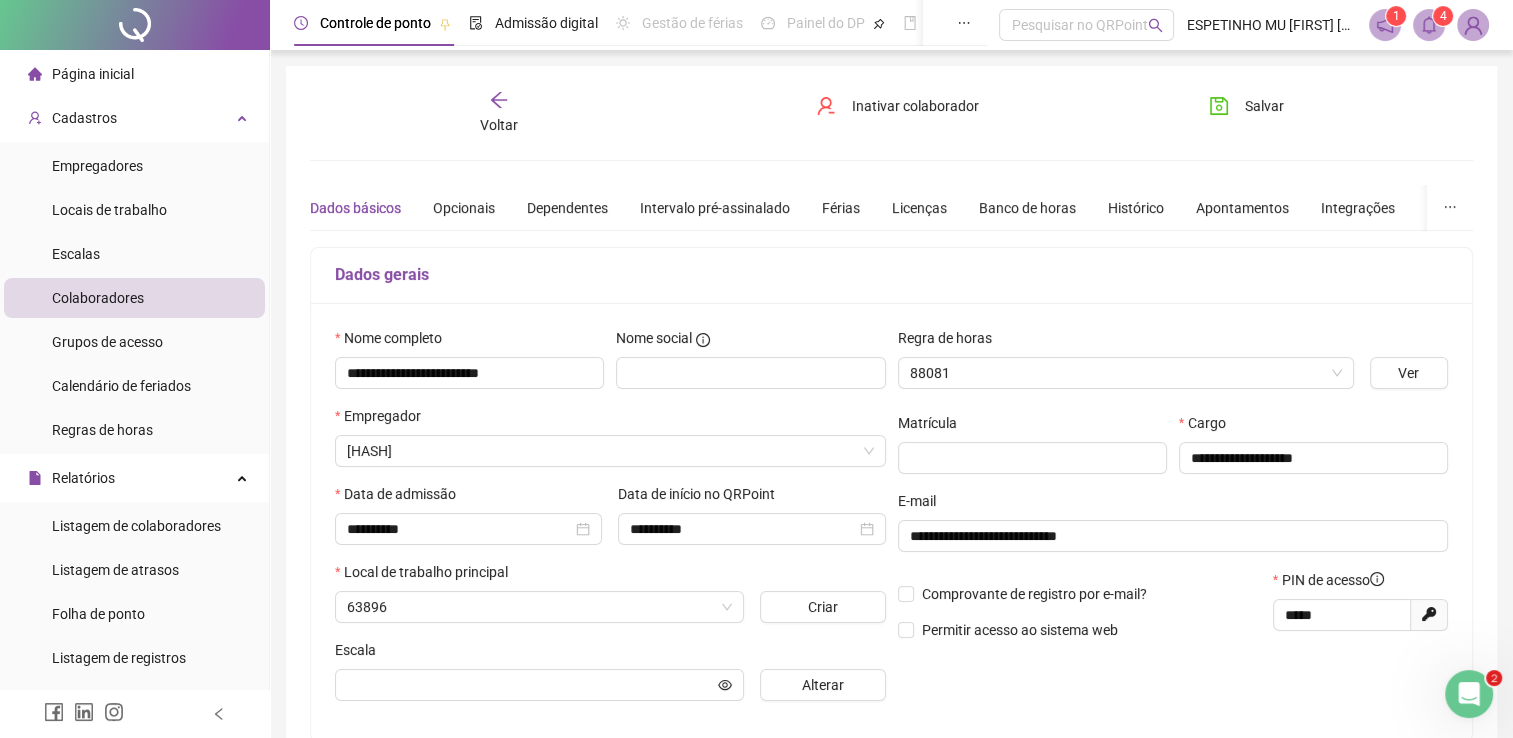 type on "**********" 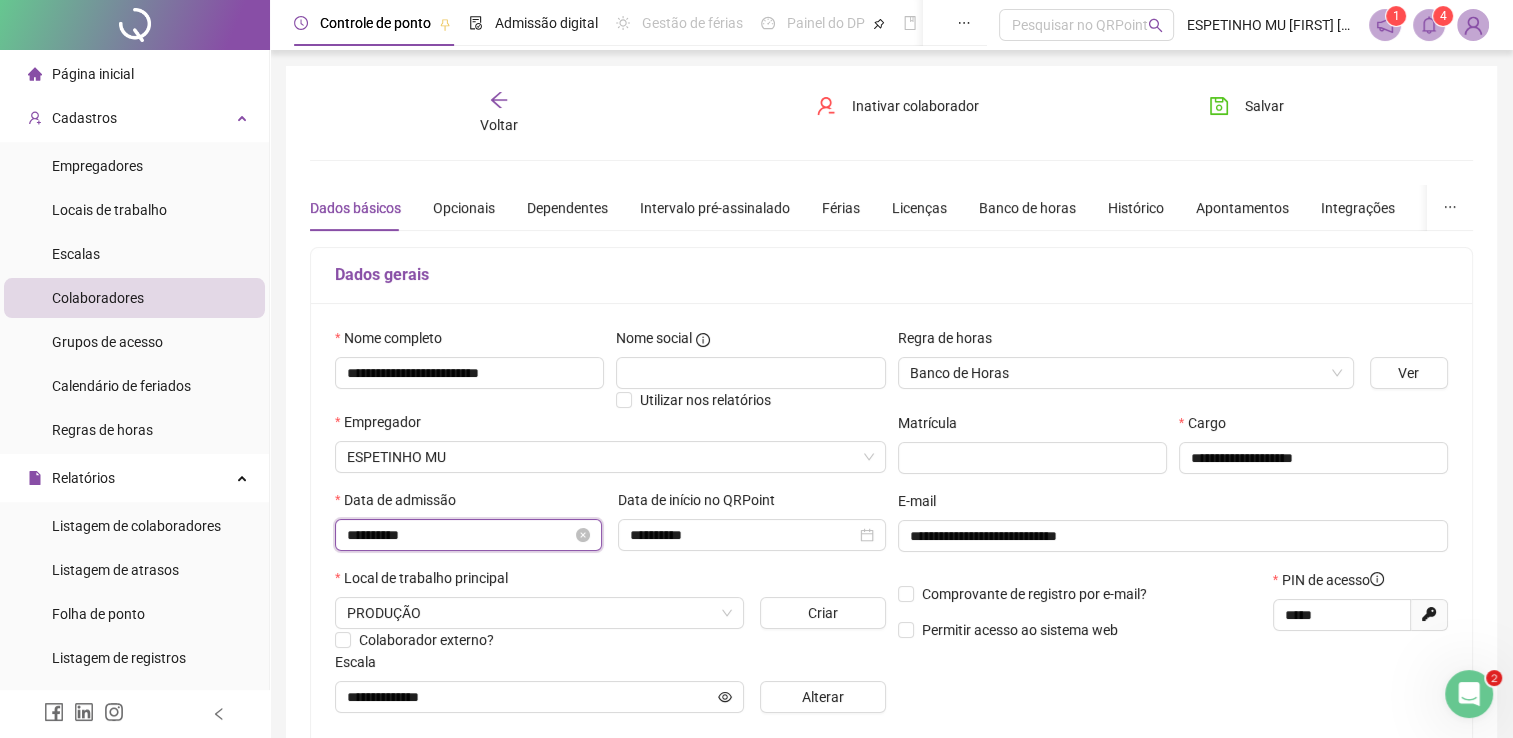 click on "**********" at bounding box center (459, 535) 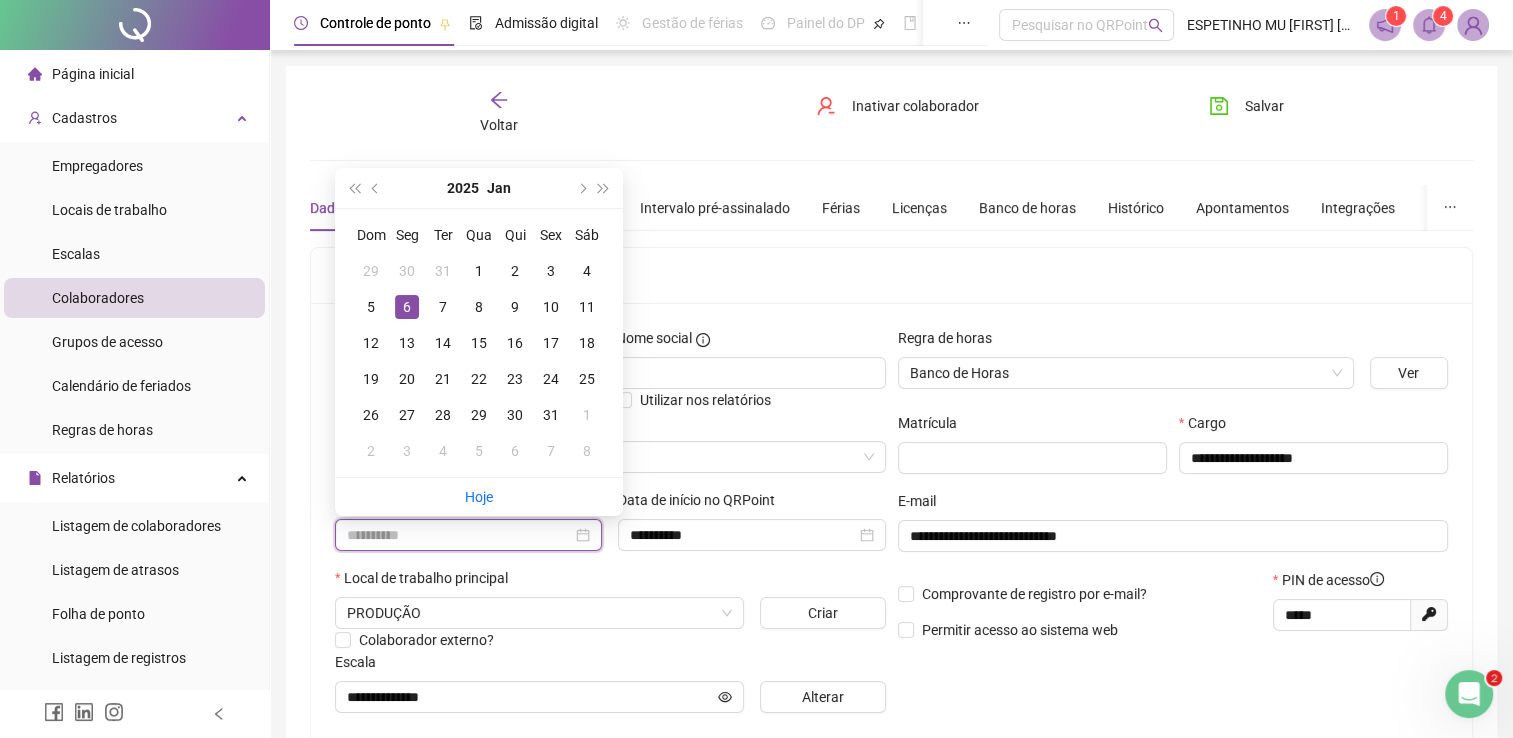 type on "**********" 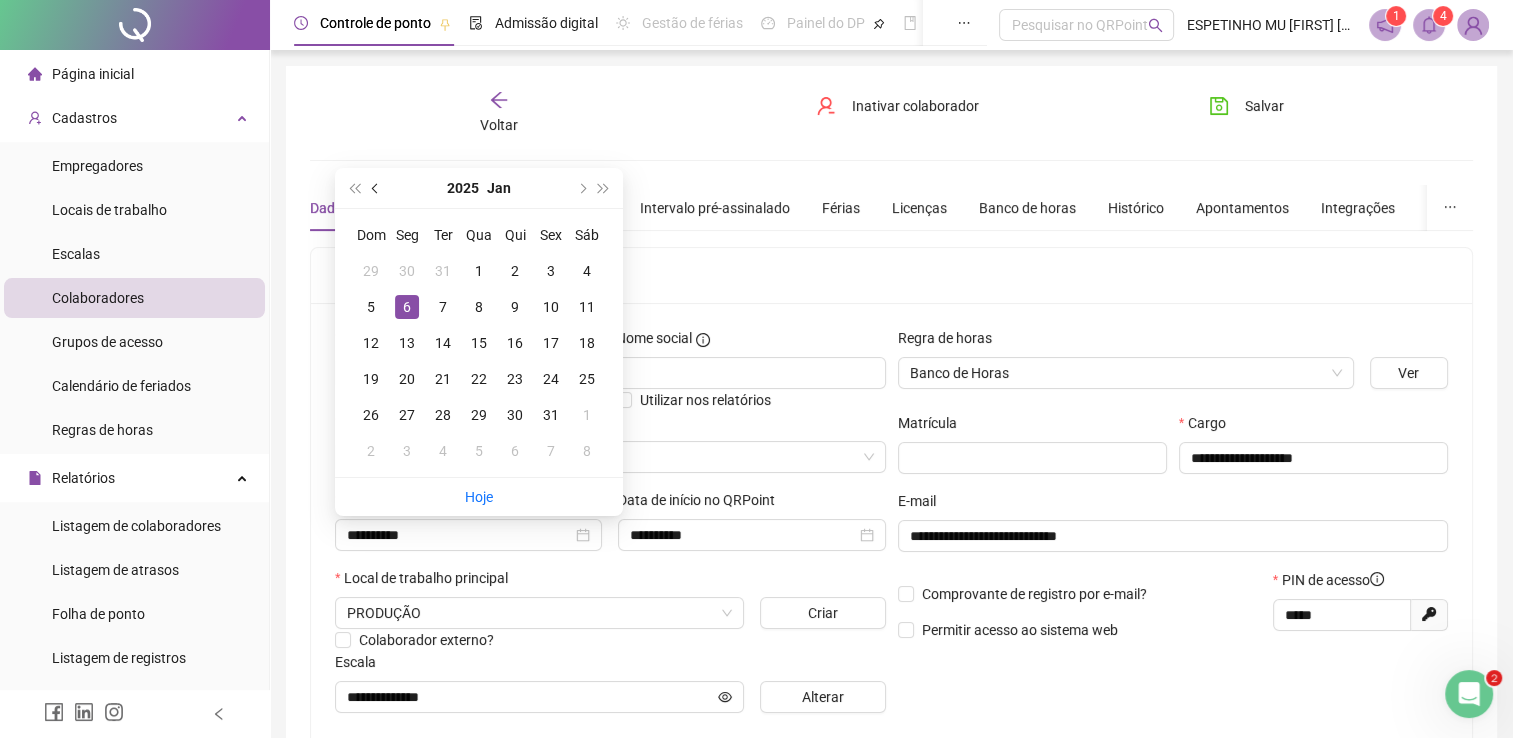 click at bounding box center [377, 188] 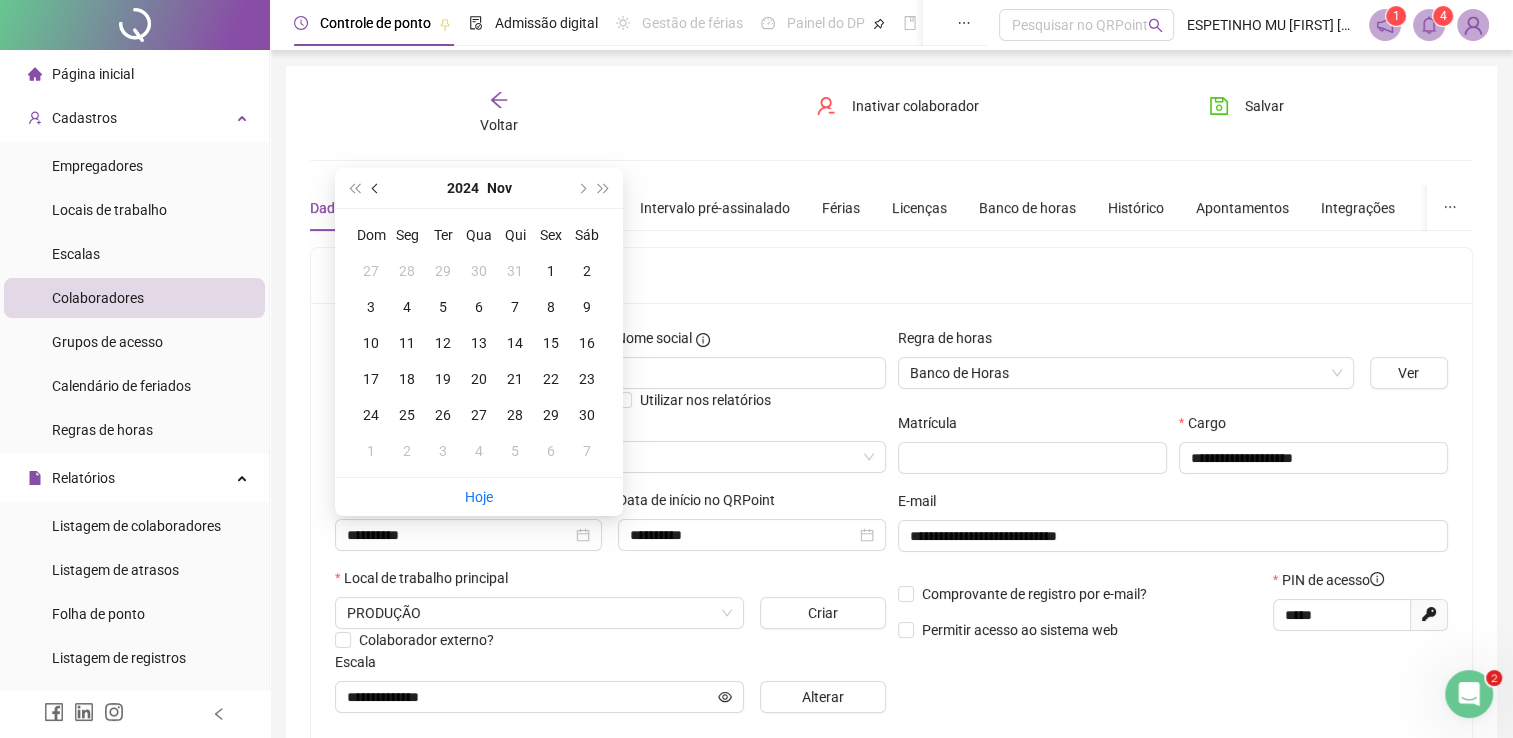 click at bounding box center (377, 188) 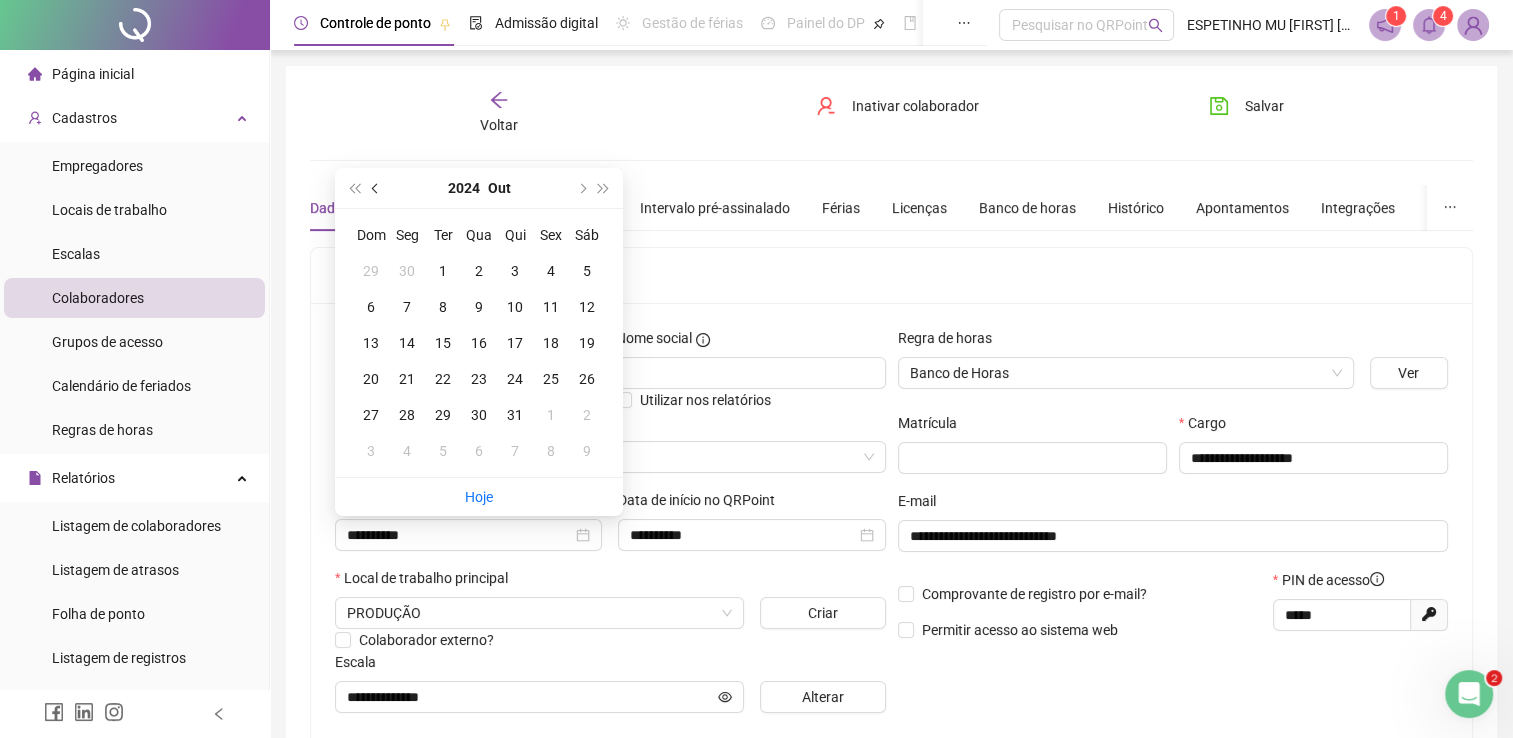 click at bounding box center [377, 188] 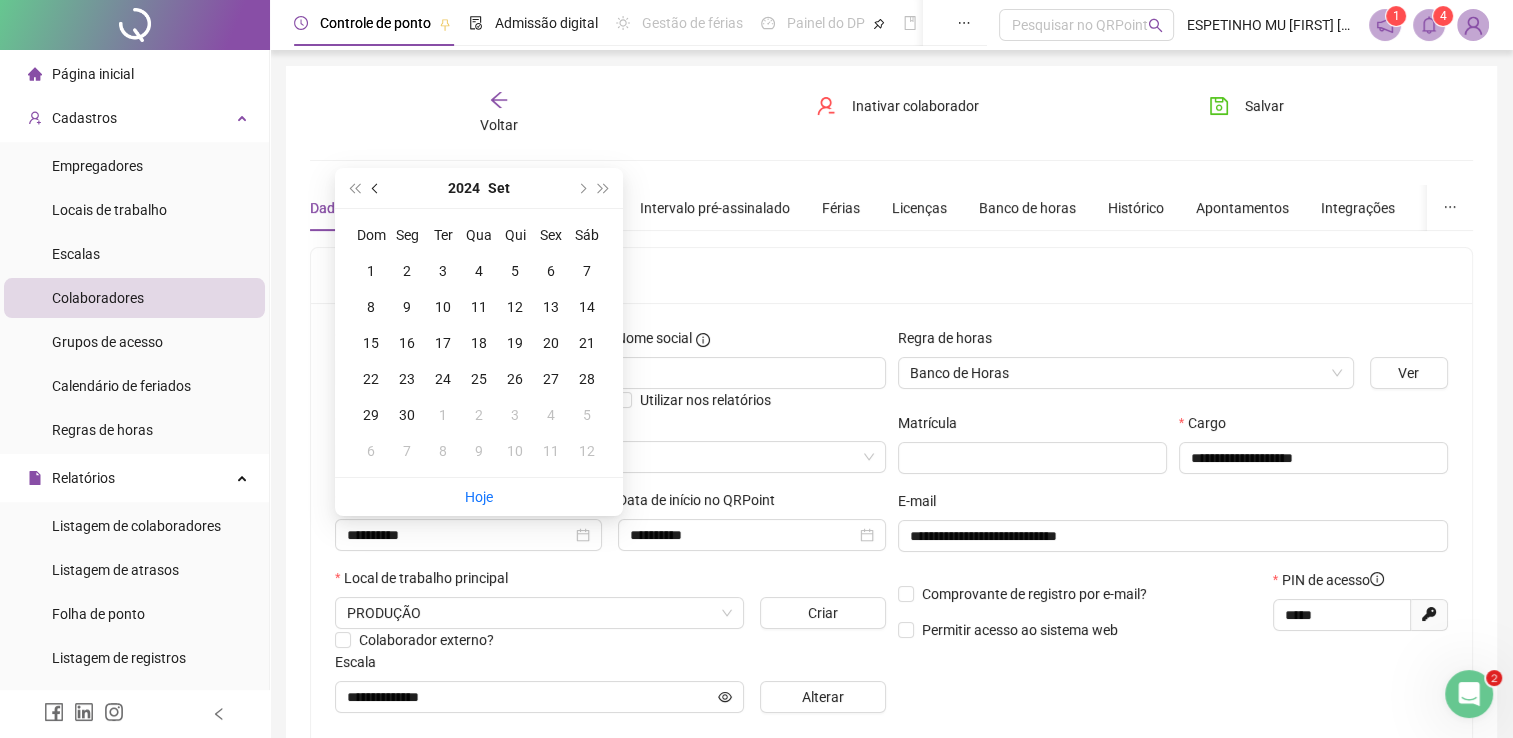 click at bounding box center (377, 188) 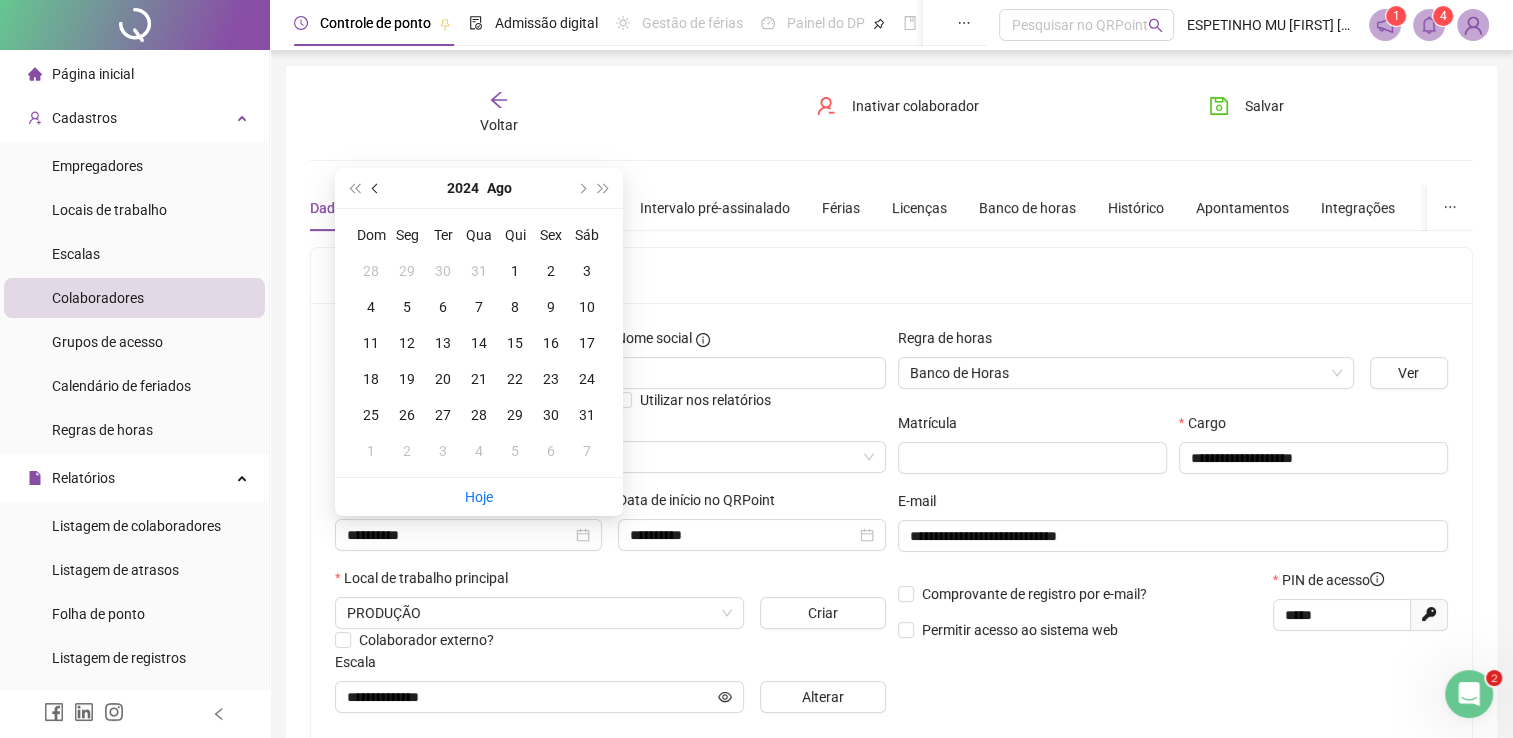 click at bounding box center (377, 188) 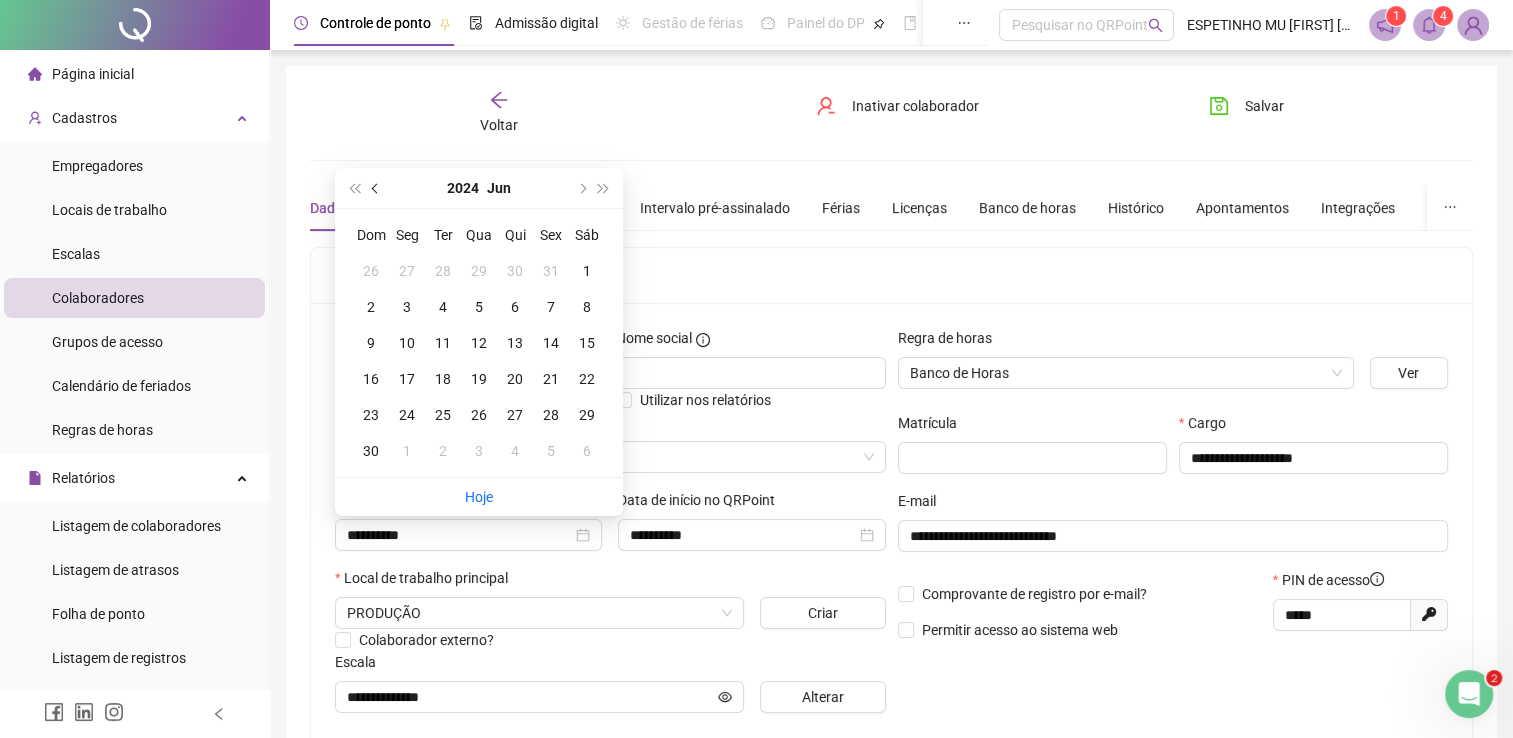 click at bounding box center [377, 188] 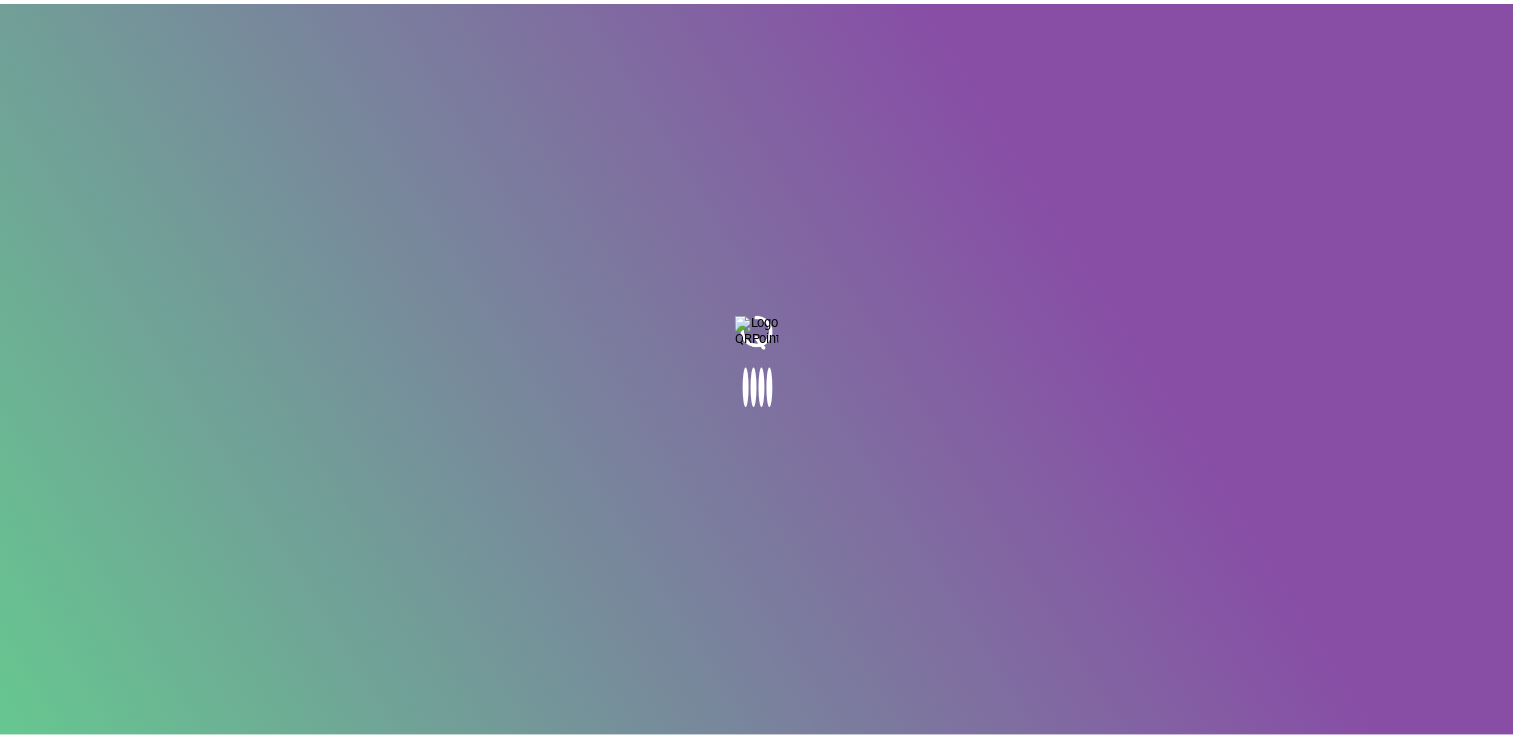 scroll, scrollTop: 0, scrollLeft: 0, axis: both 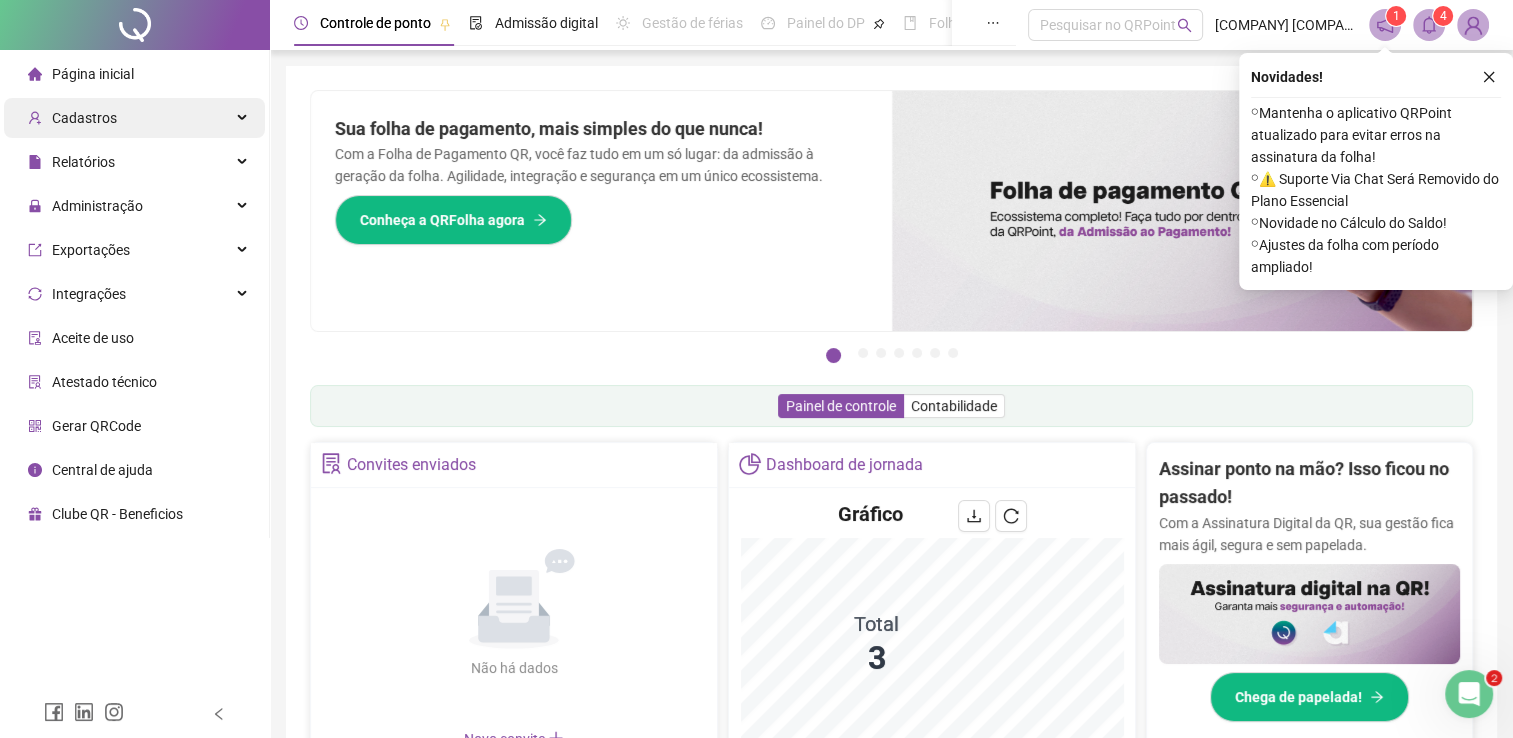 click on "Cadastros" at bounding box center [134, 118] 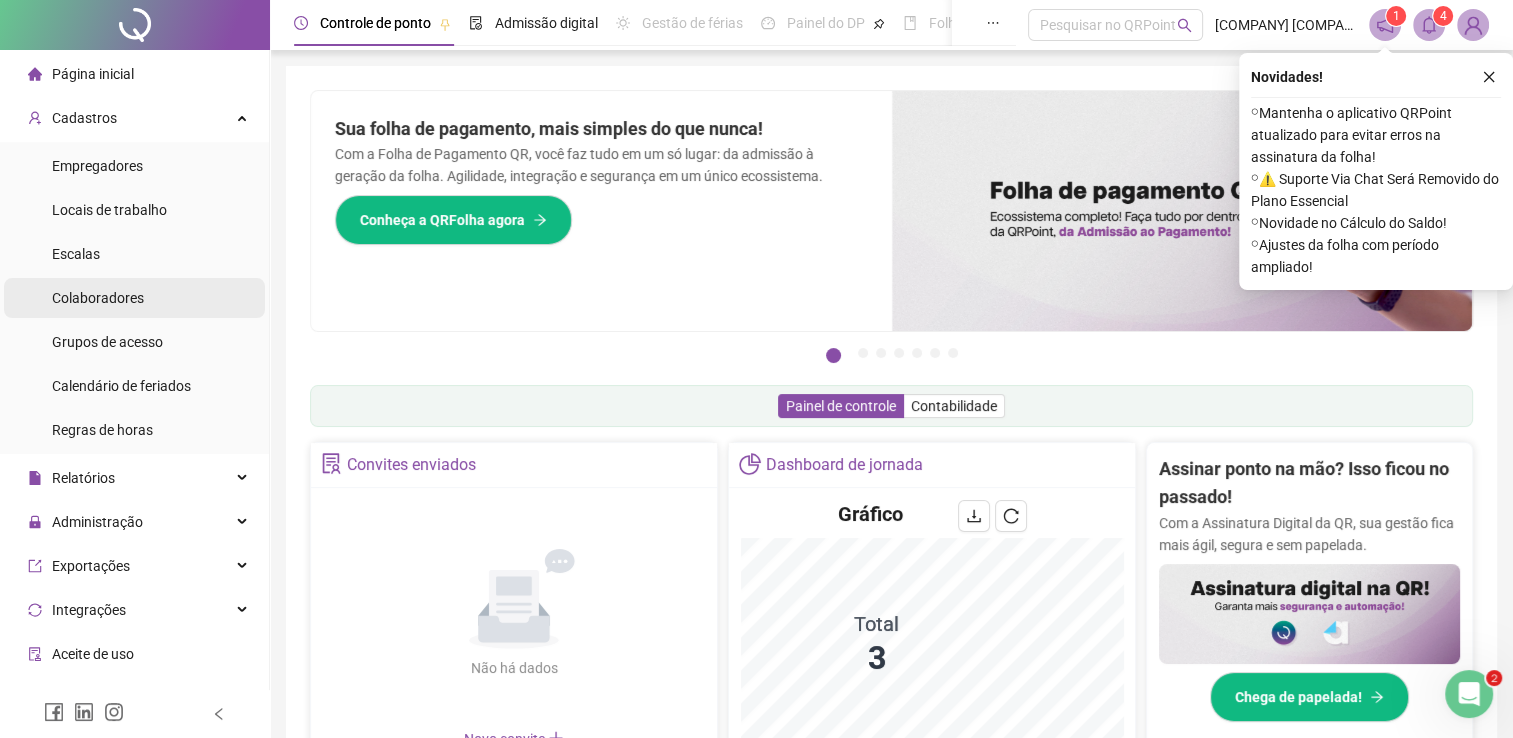 click on "Colaboradores" at bounding box center (134, 298) 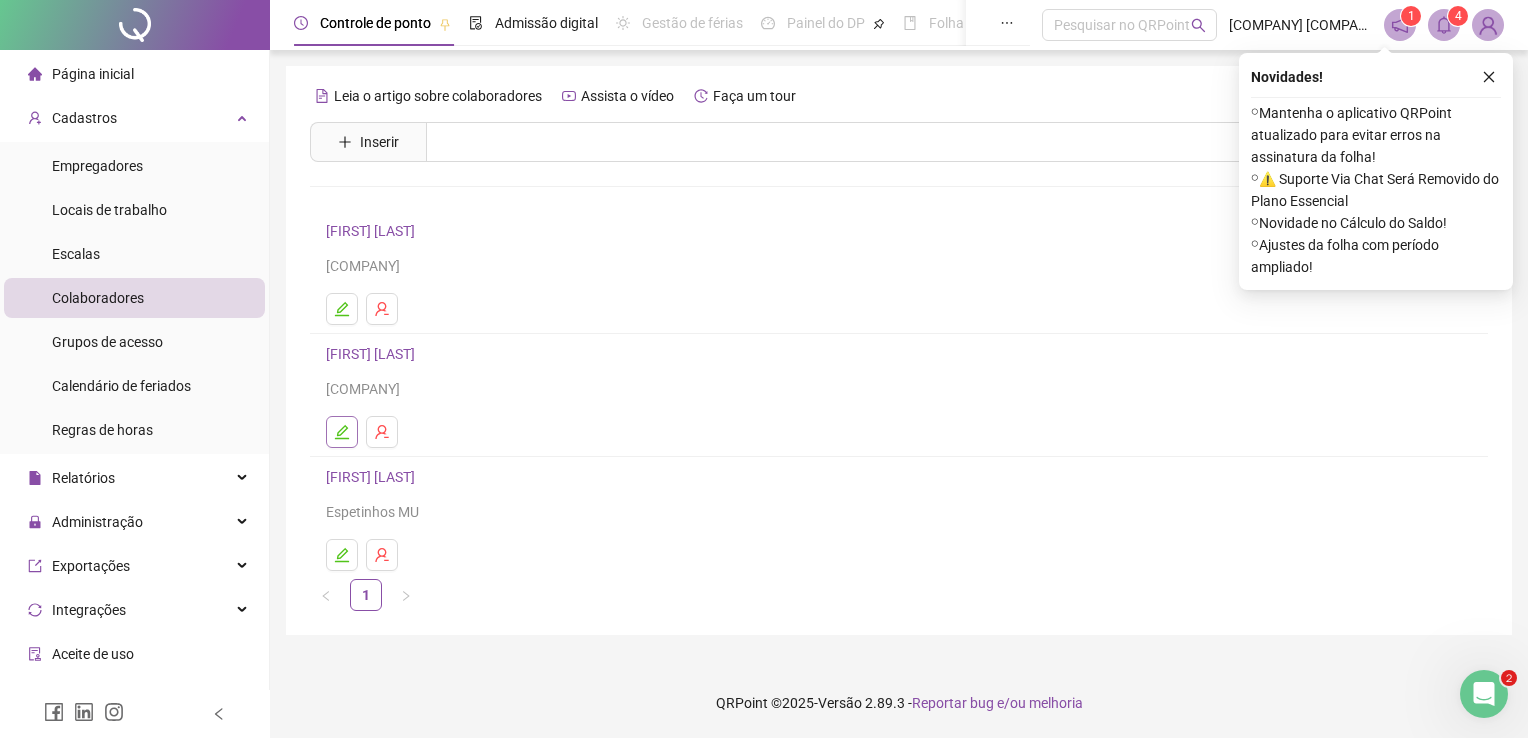 click 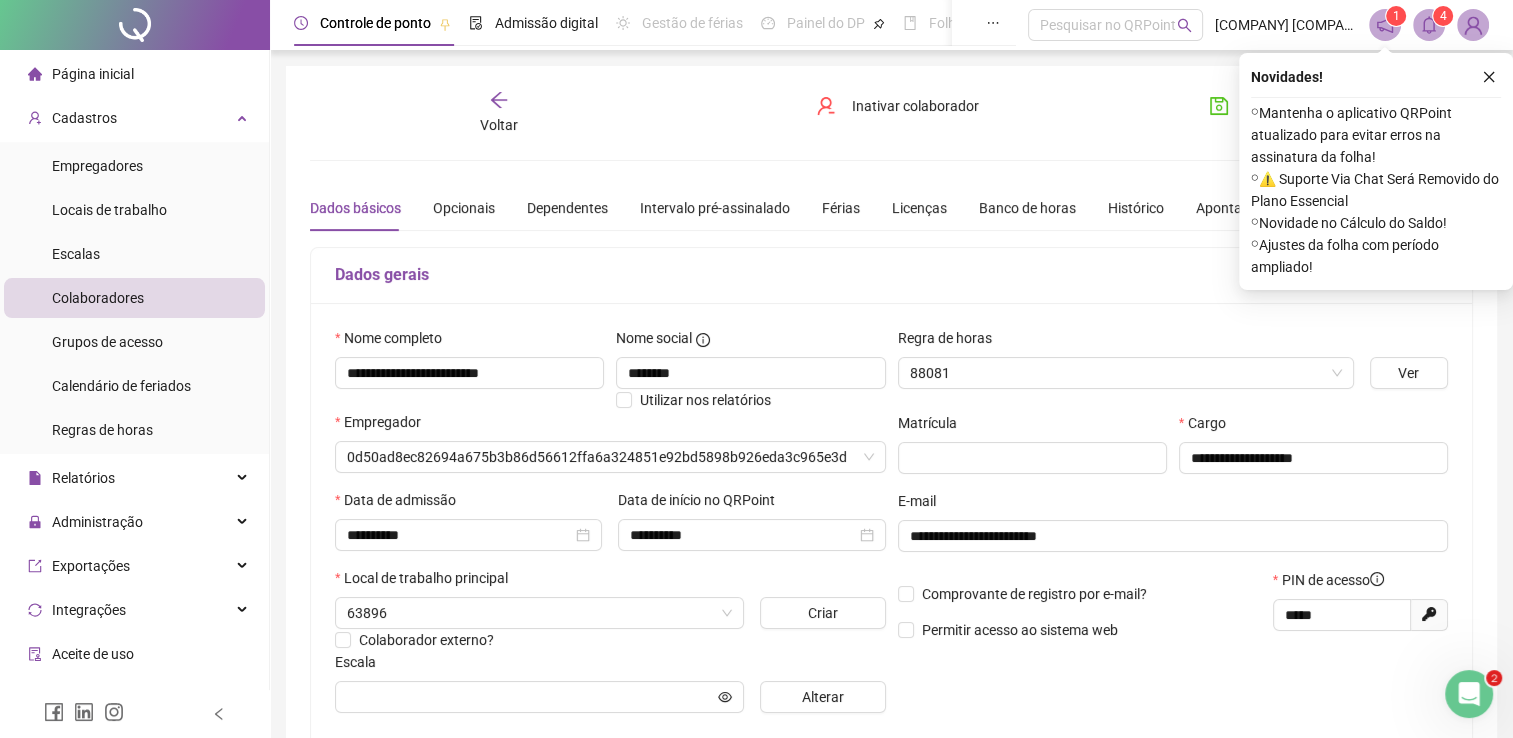 type on "**********" 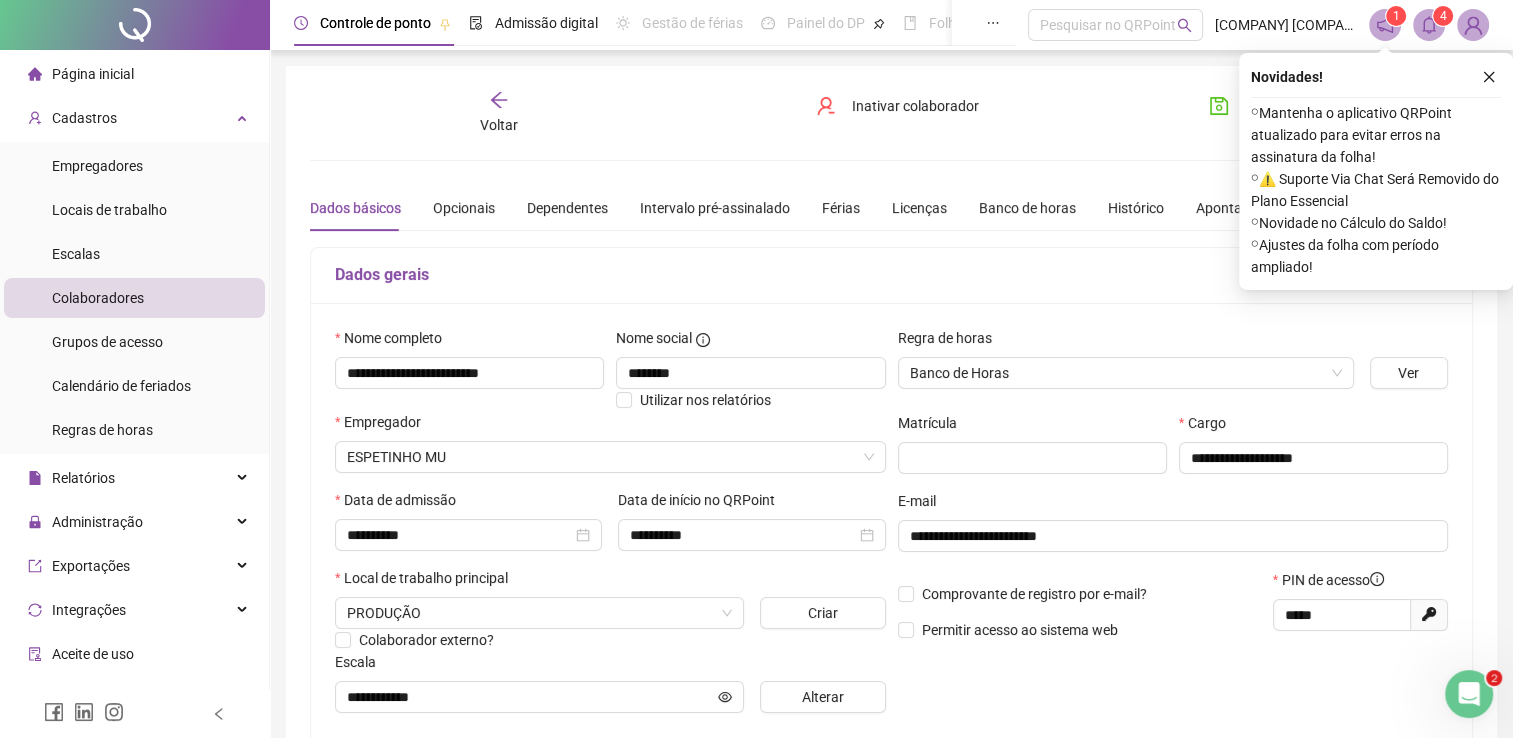 click 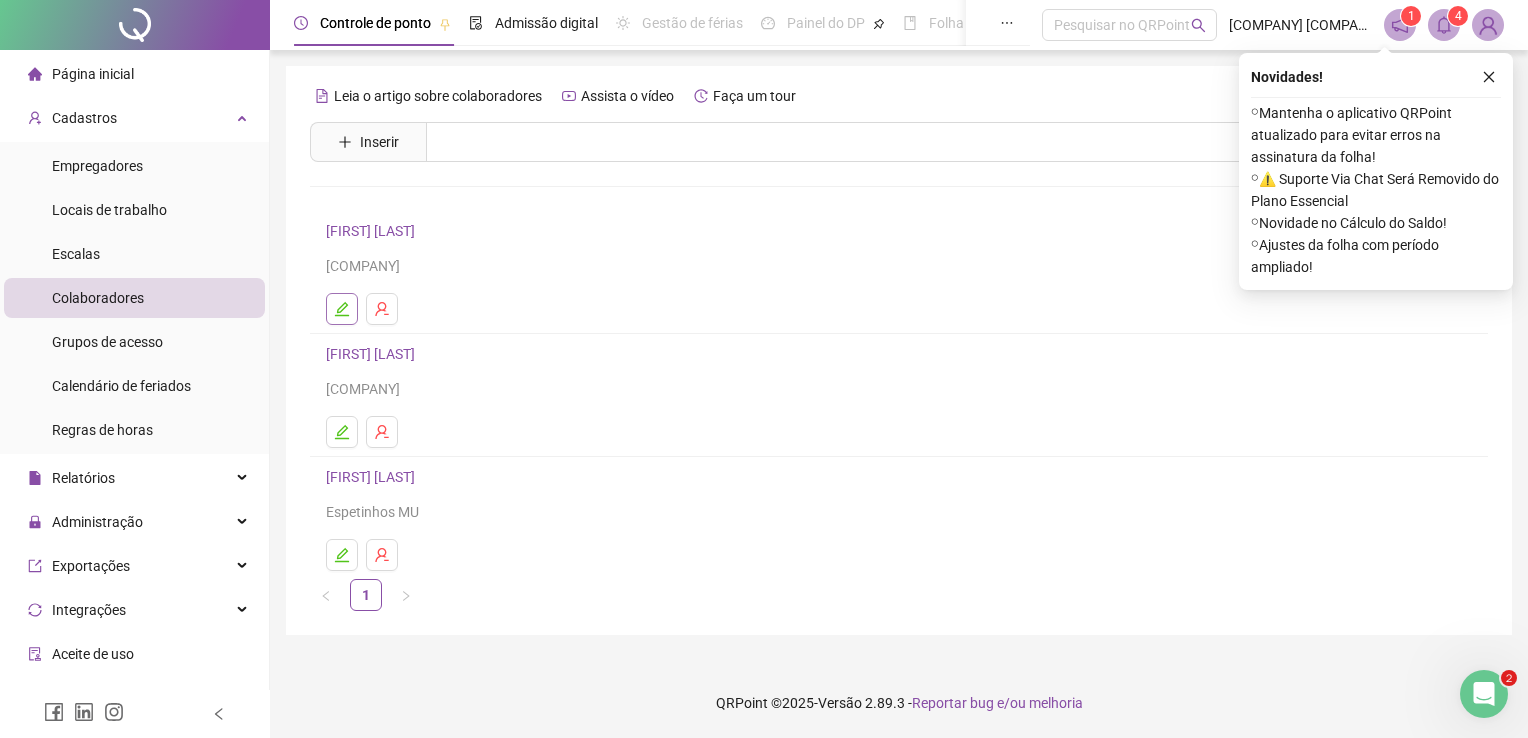 click 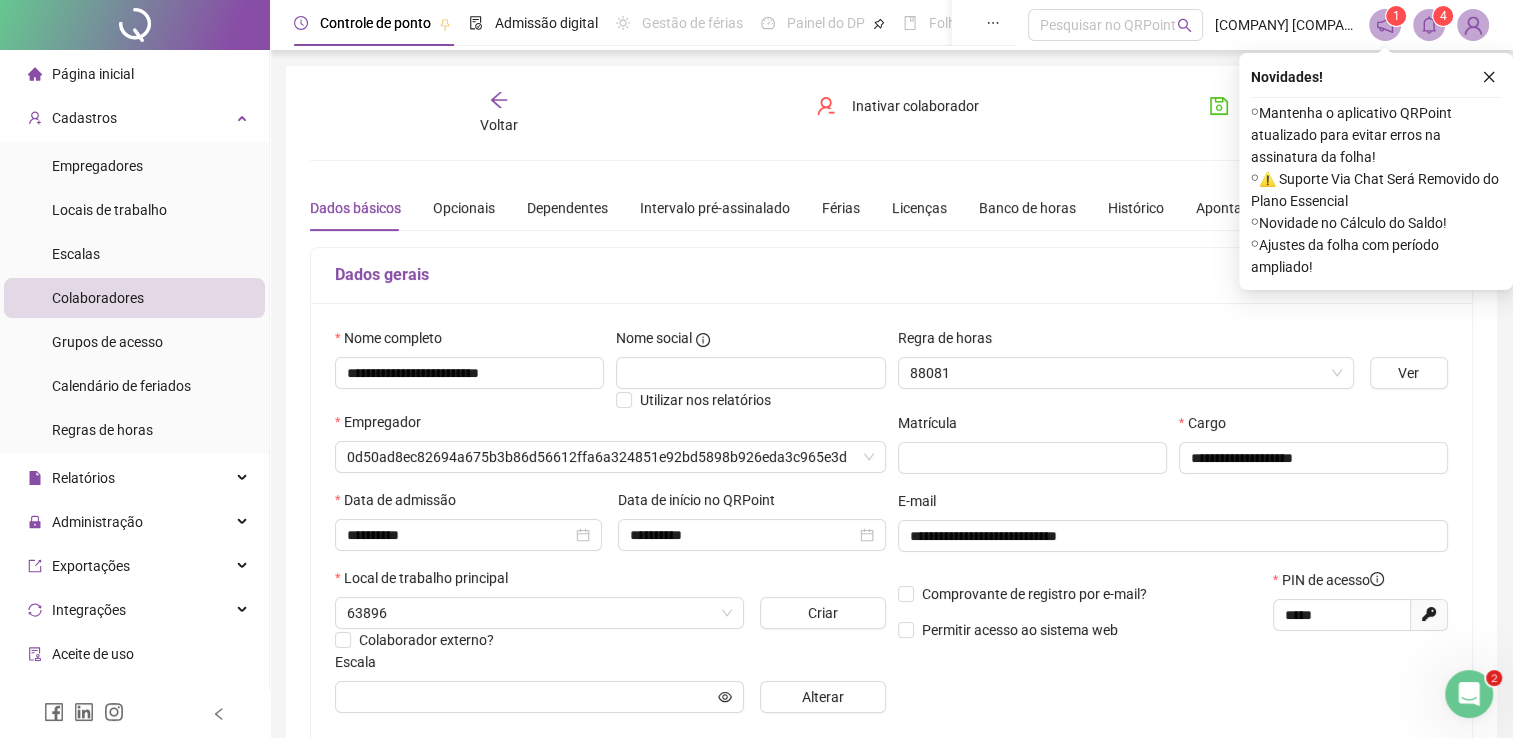 type on "**********" 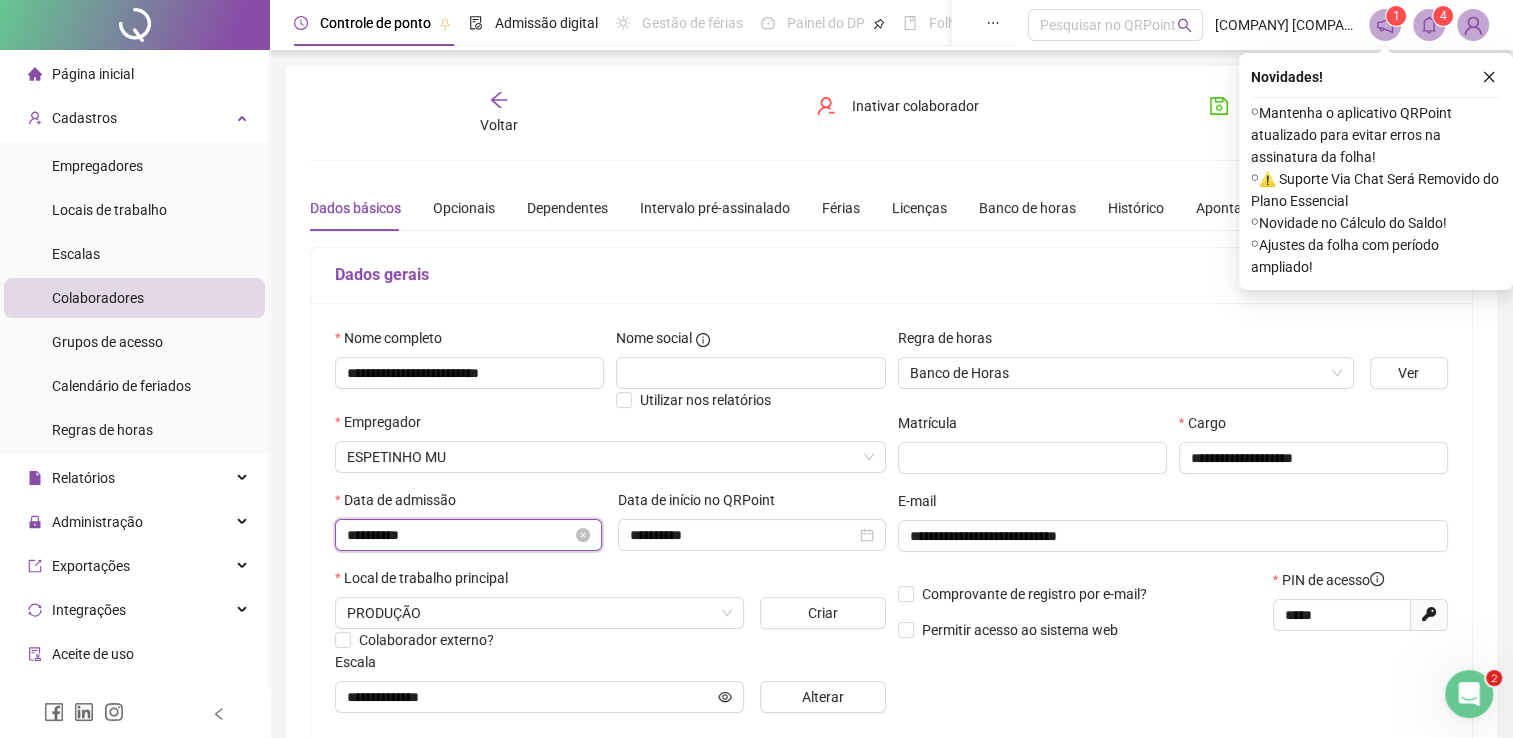 click on "**********" at bounding box center [459, 535] 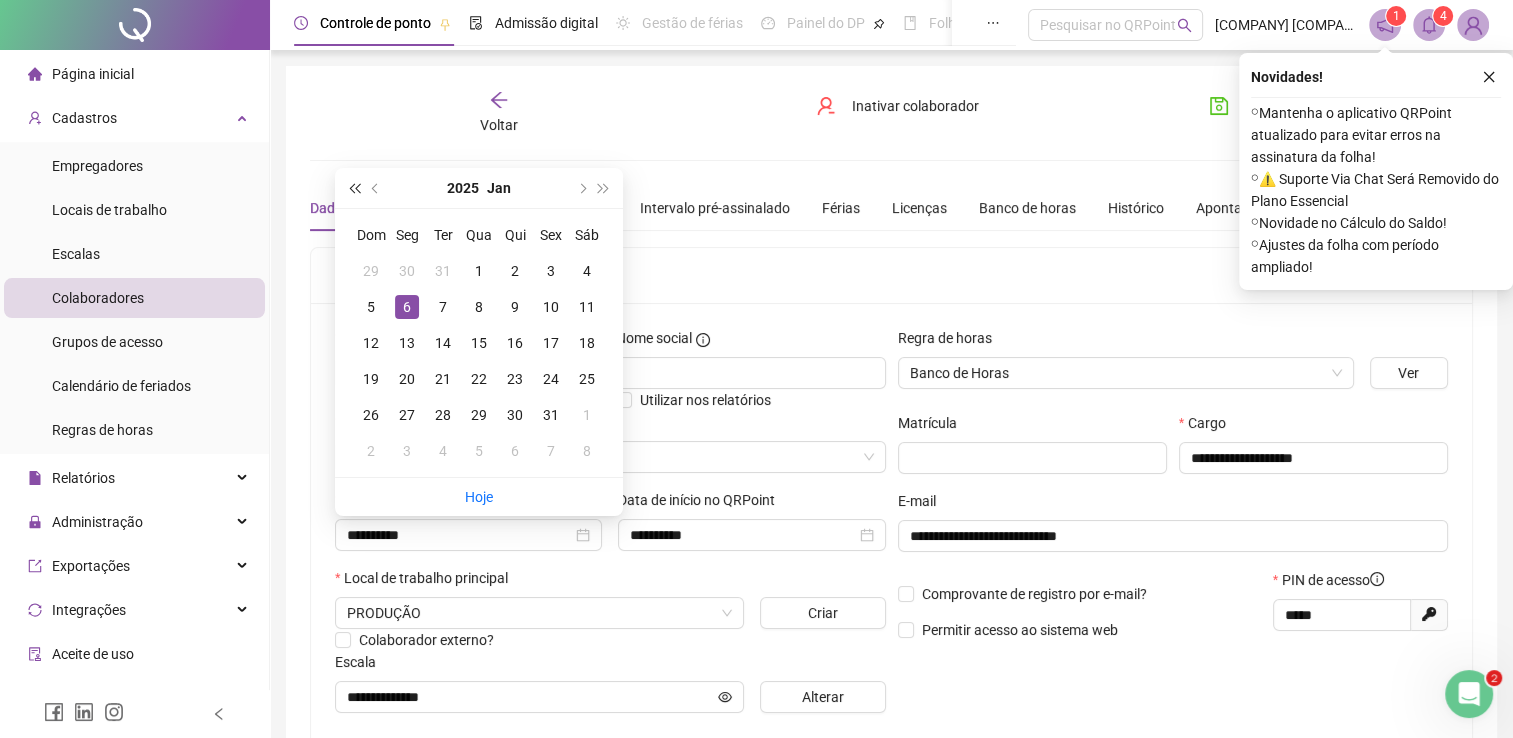 click at bounding box center [354, 188] 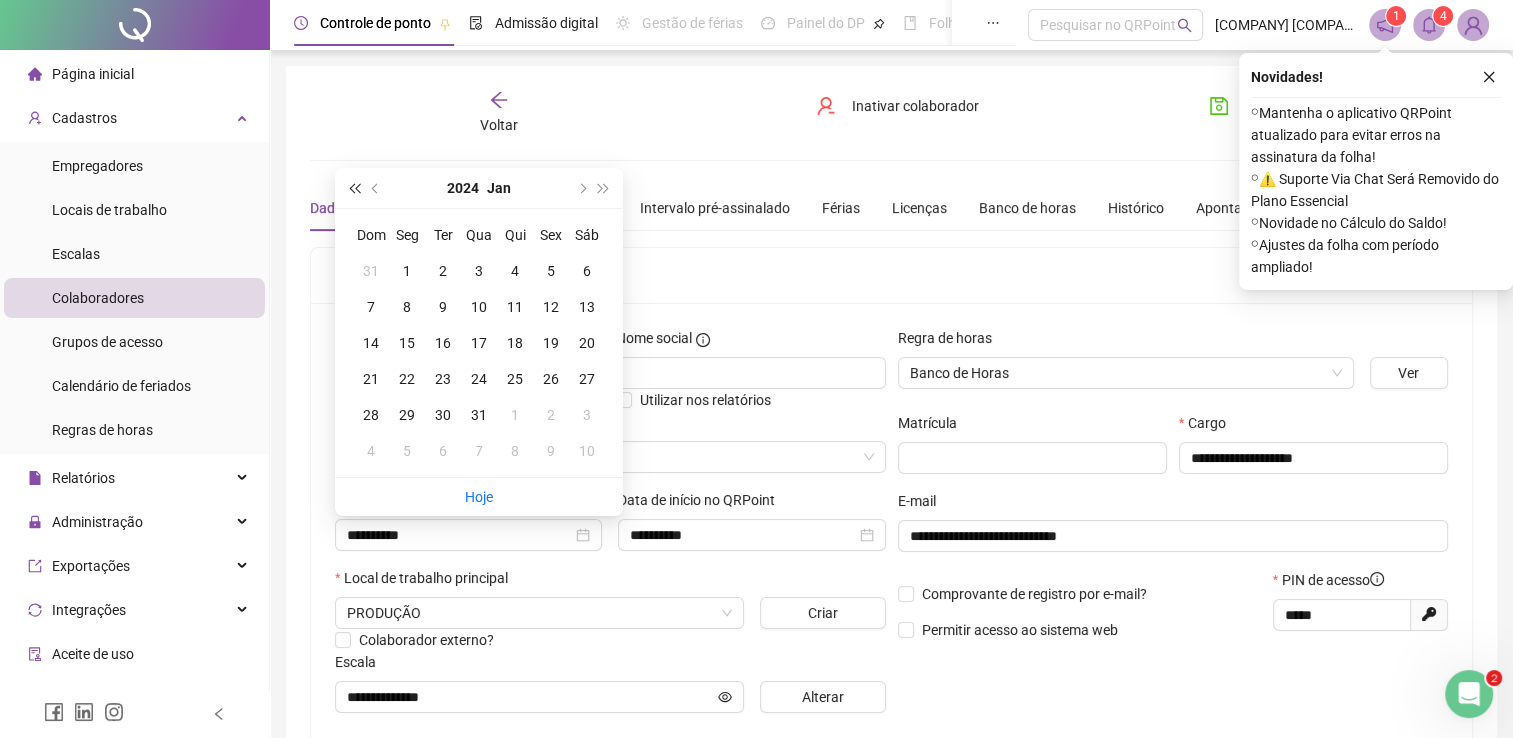 click at bounding box center (354, 188) 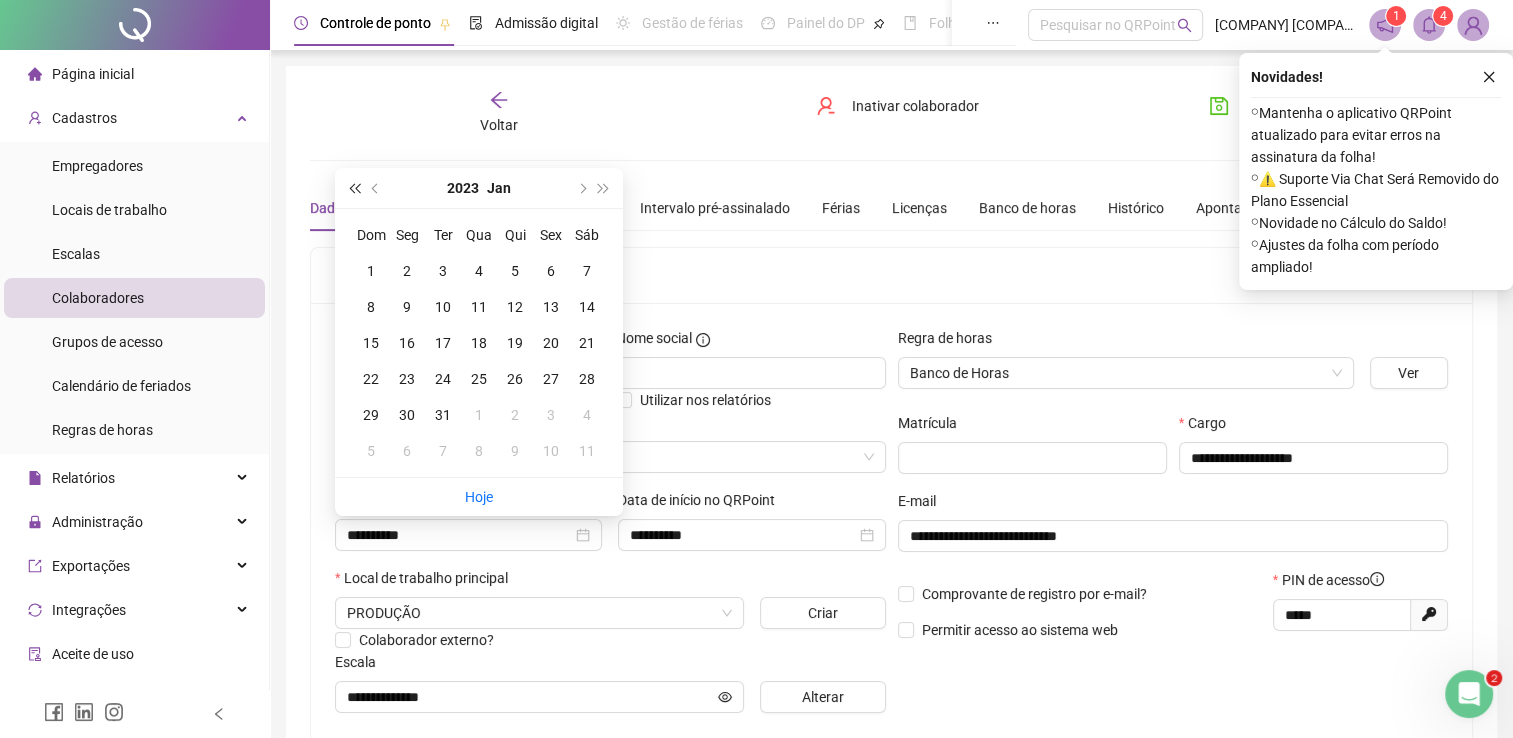 click at bounding box center (354, 188) 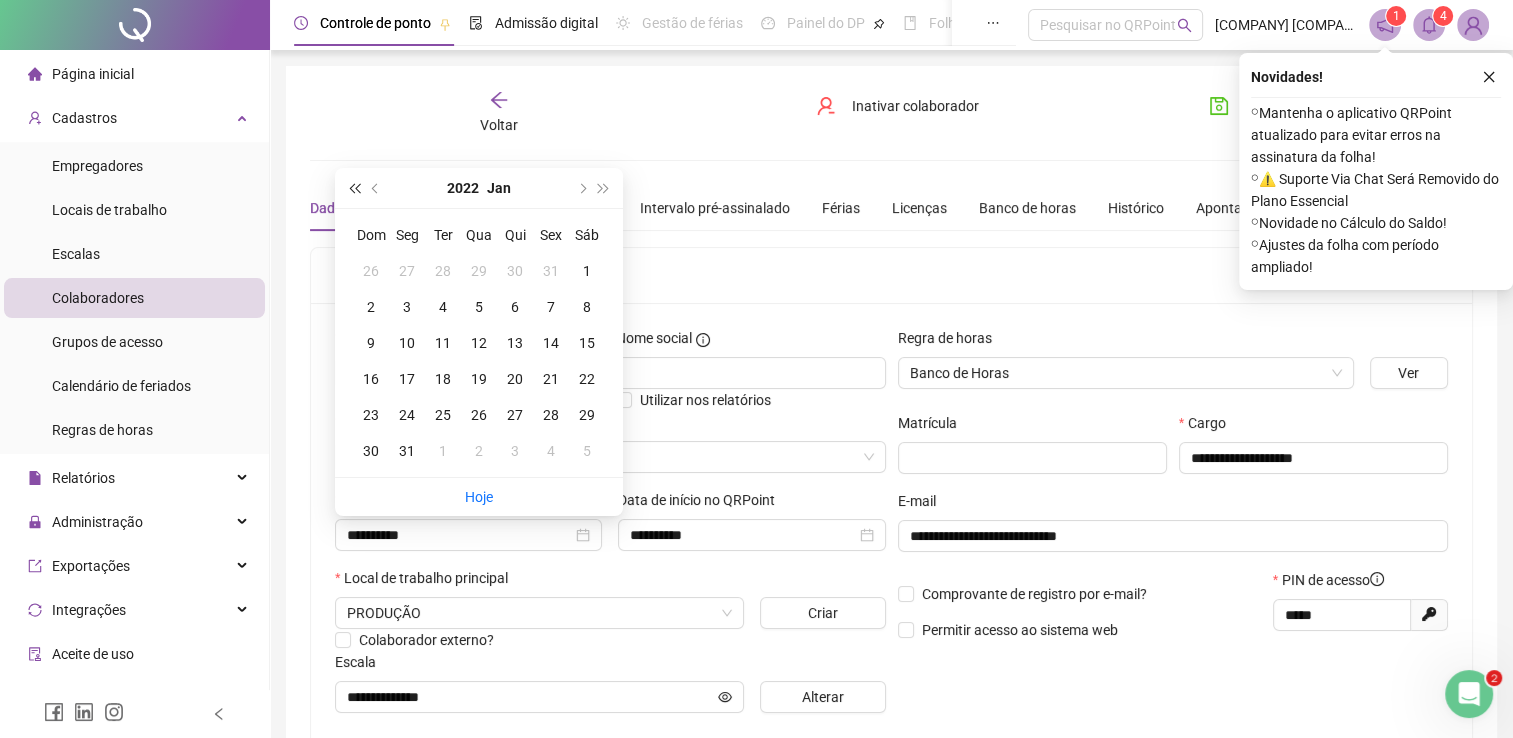 click at bounding box center (354, 188) 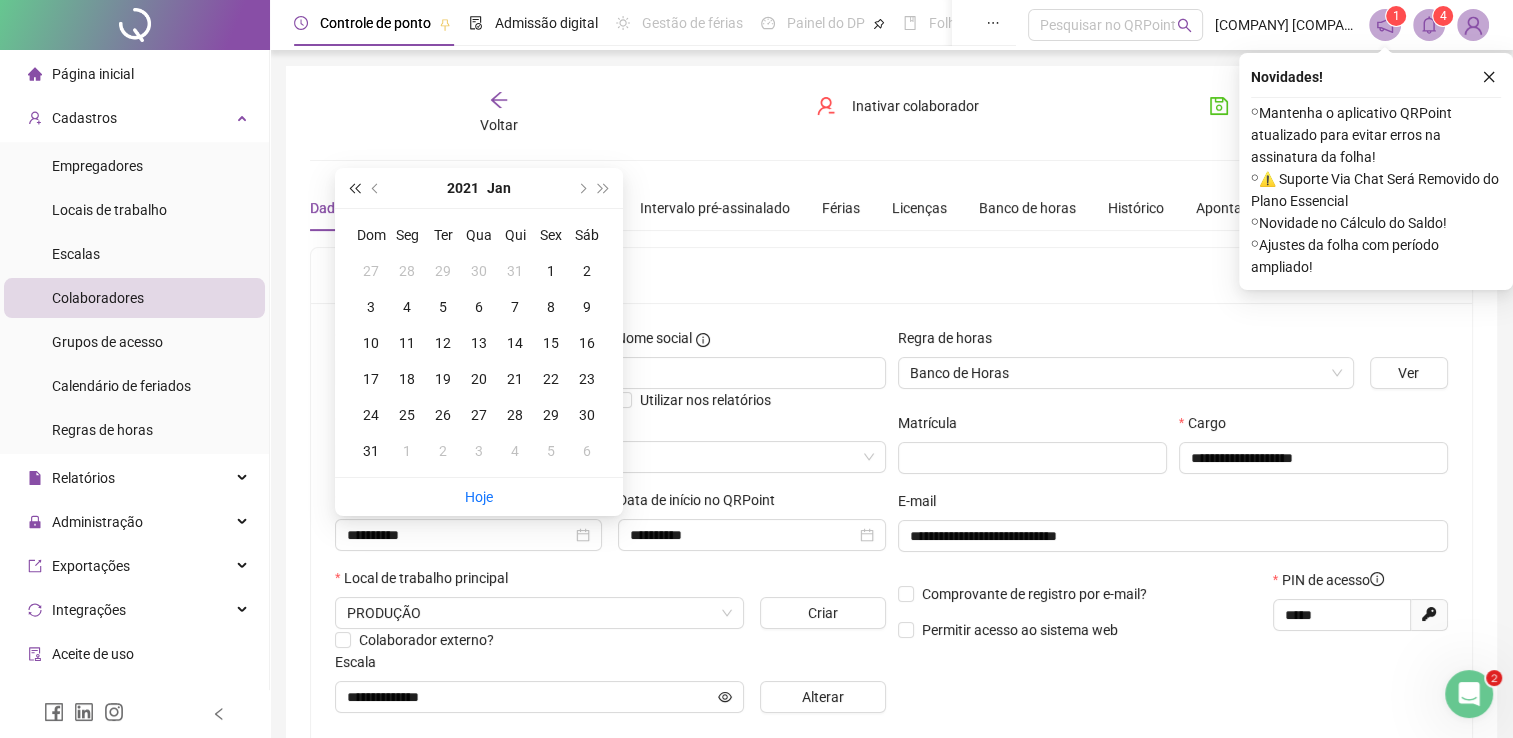 click at bounding box center [354, 188] 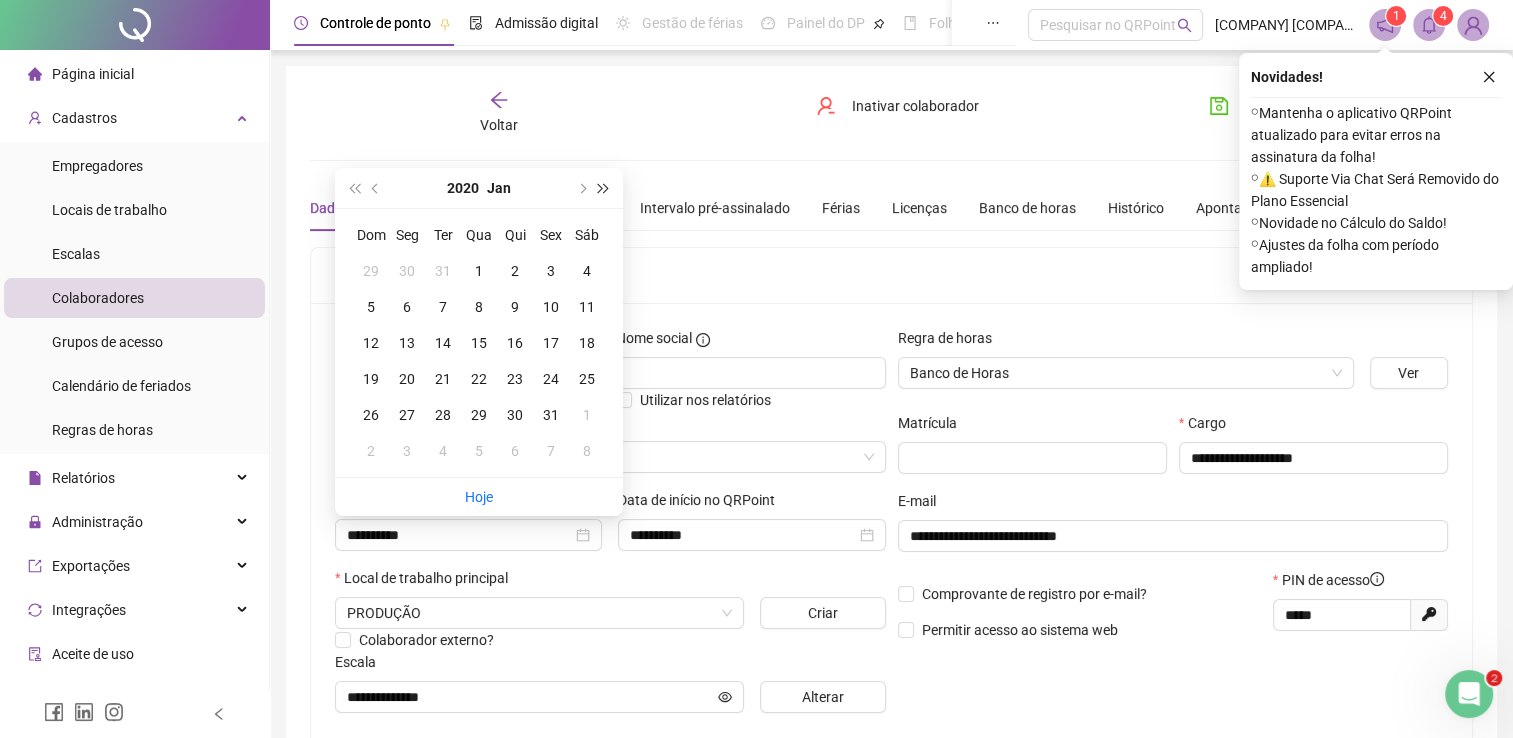 click at bounding box center [604, 188] 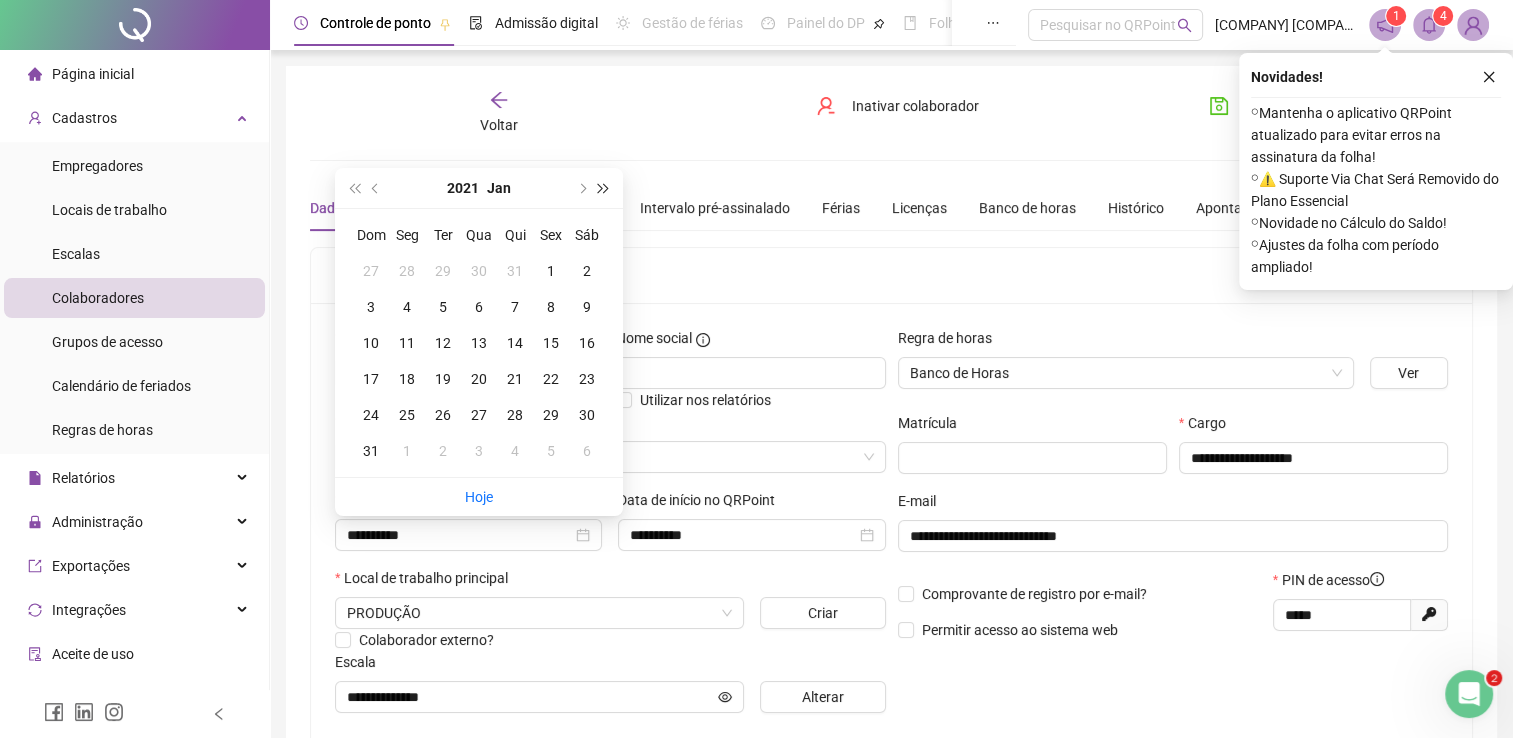 click at bounding box center (604, 188) 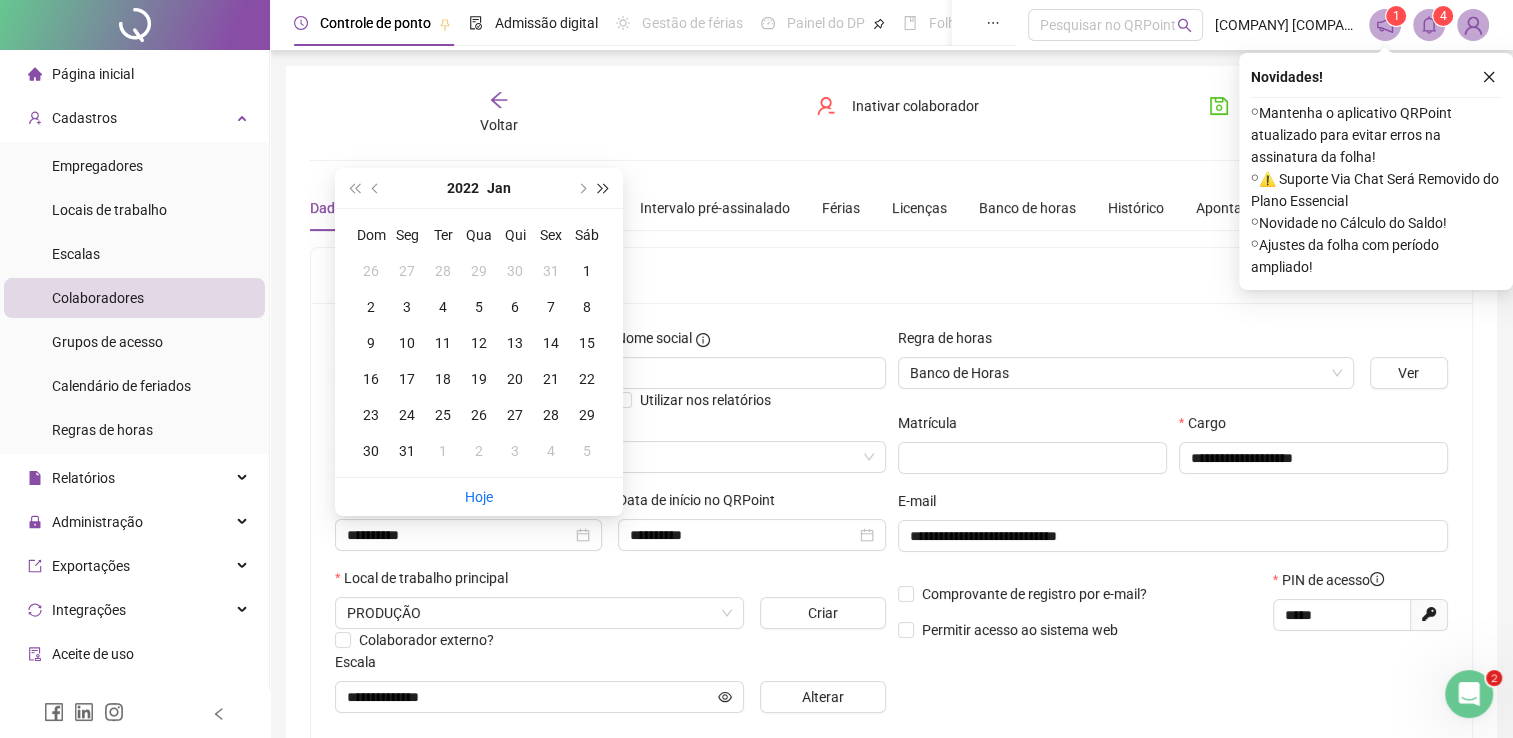 click at bounding box center [604, 188] 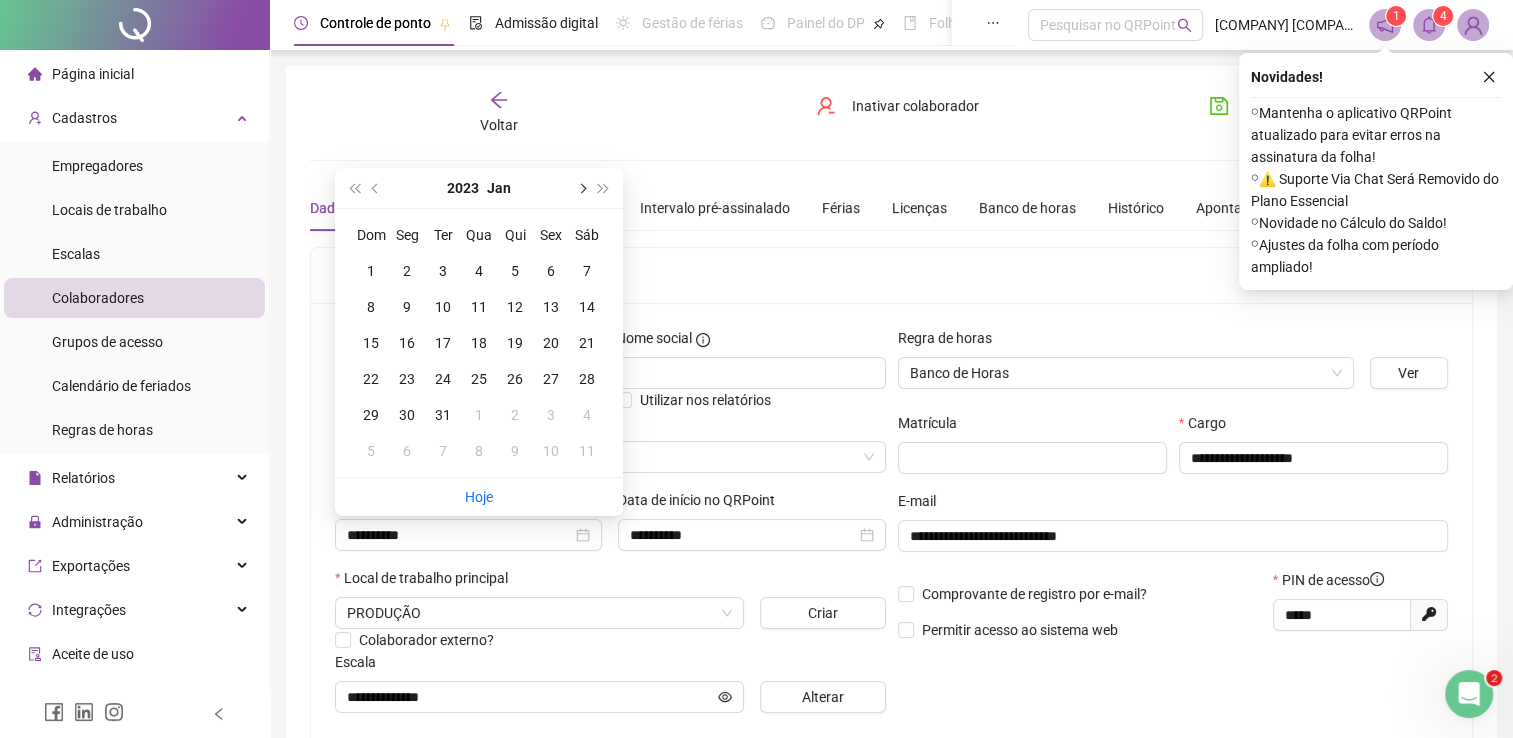 click at bounding box center [581, 188] 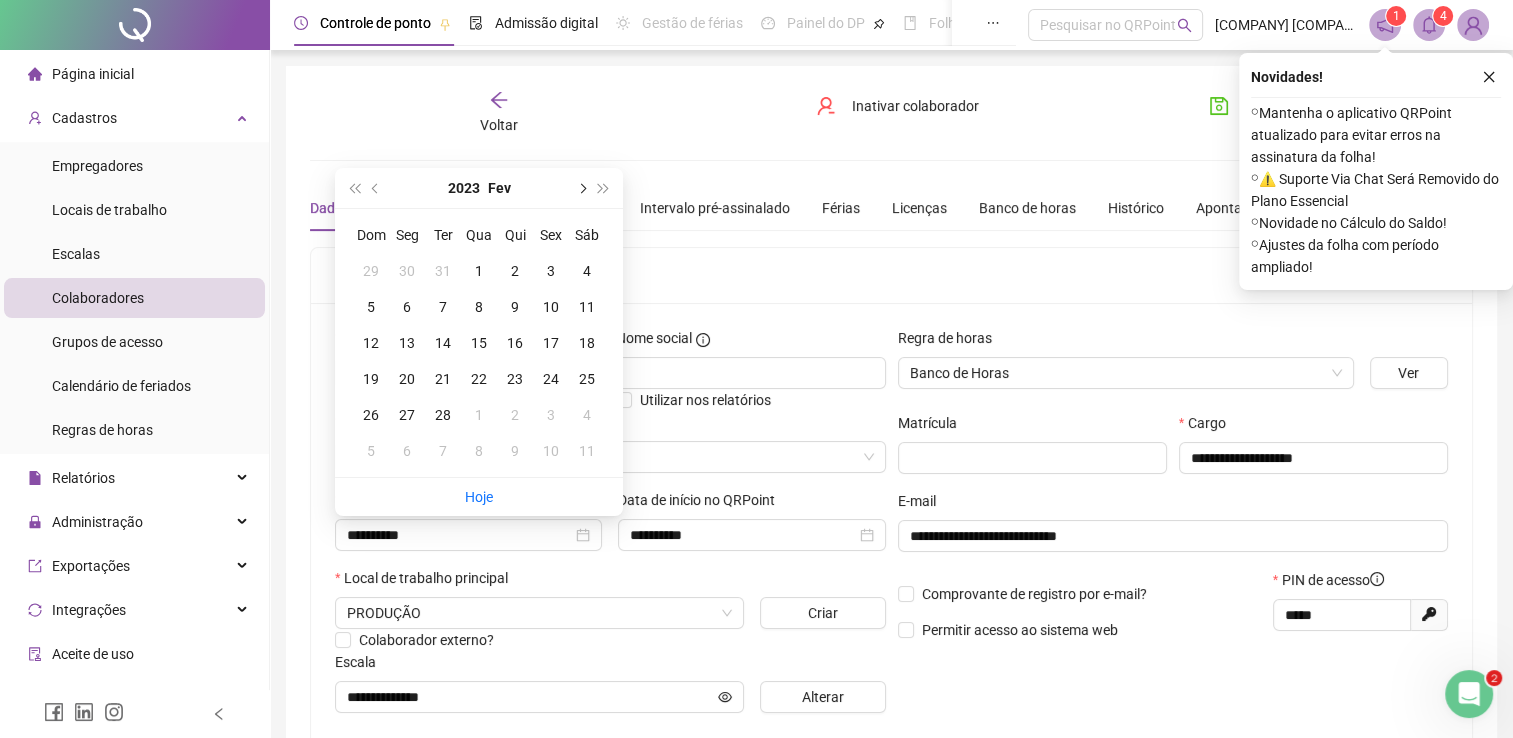 click at bounding box center [581, 188] 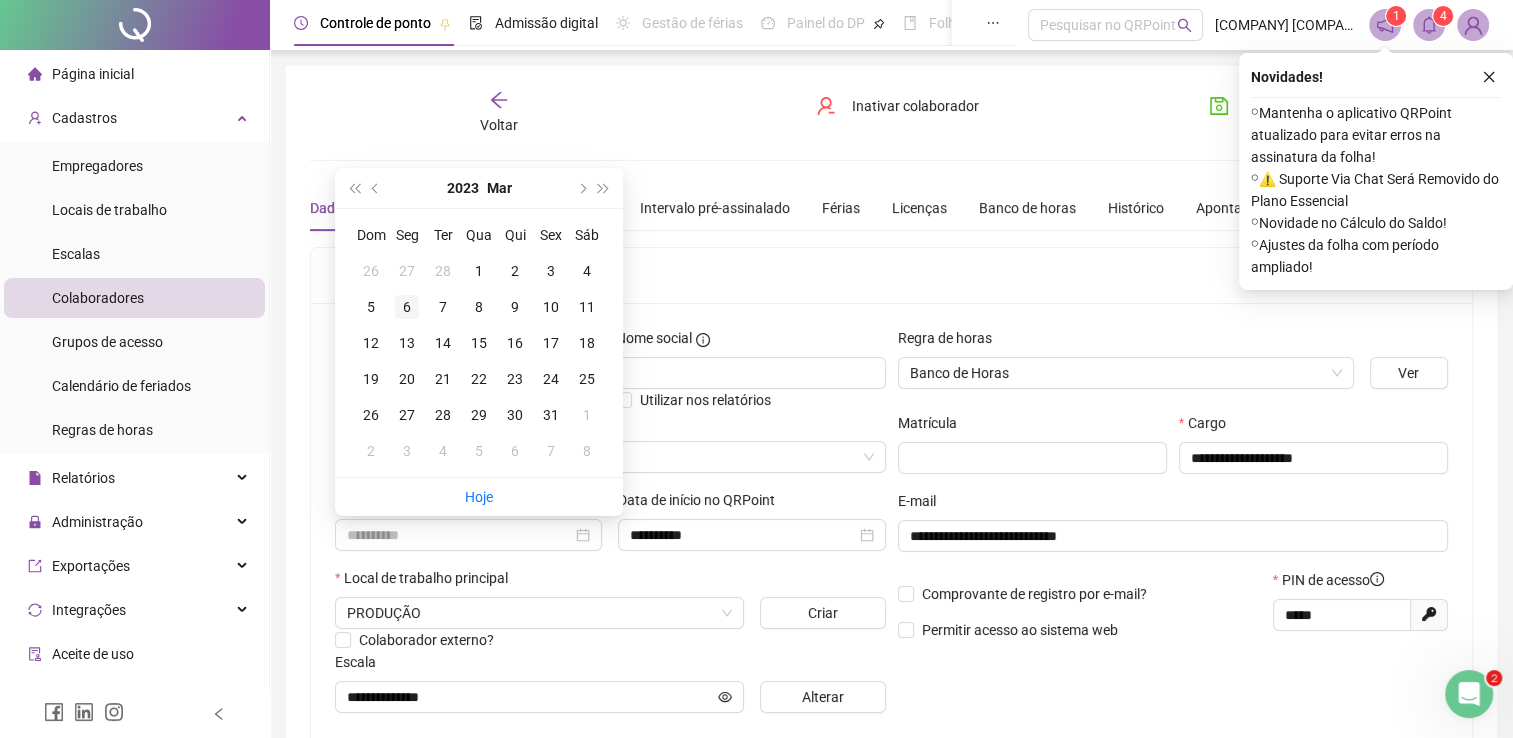 type on "**********" 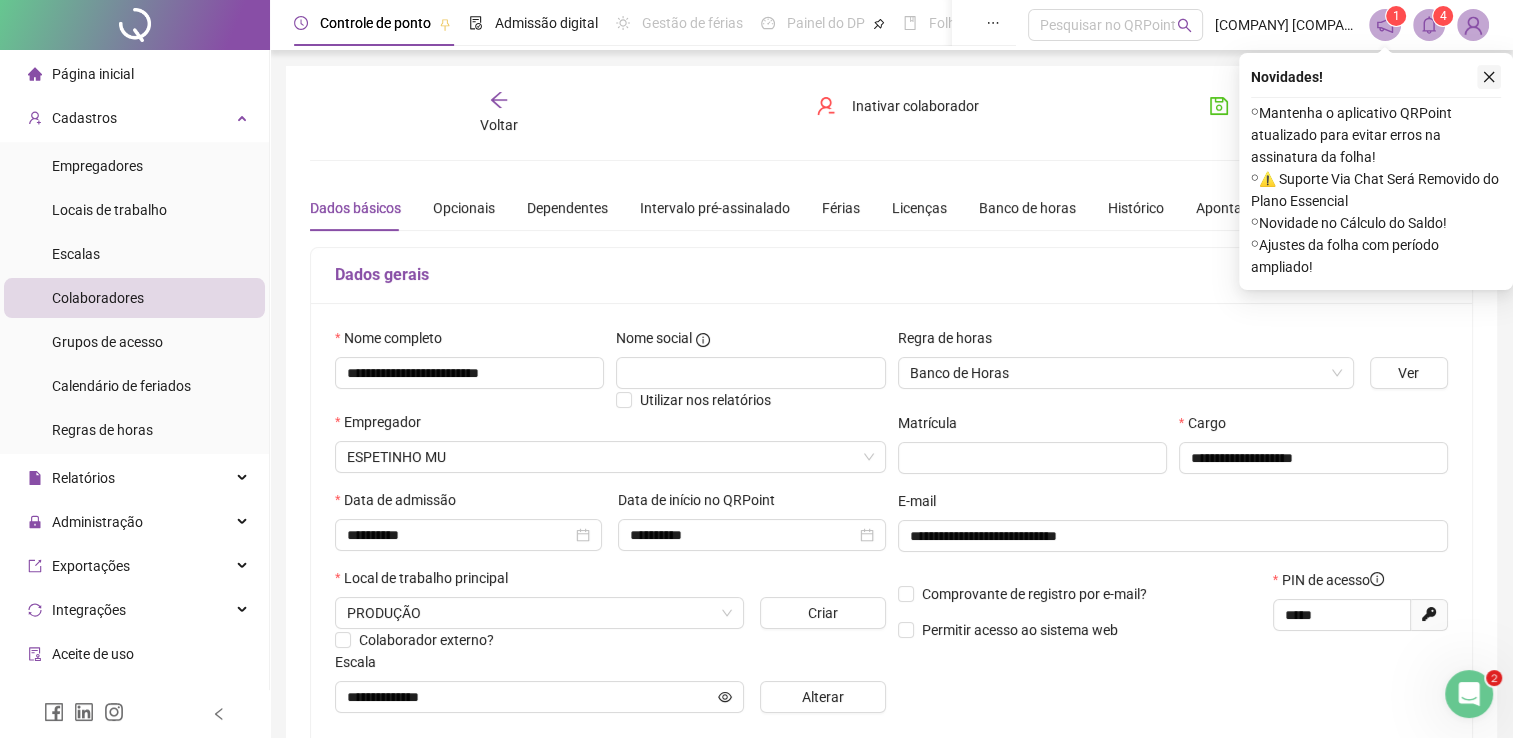 click 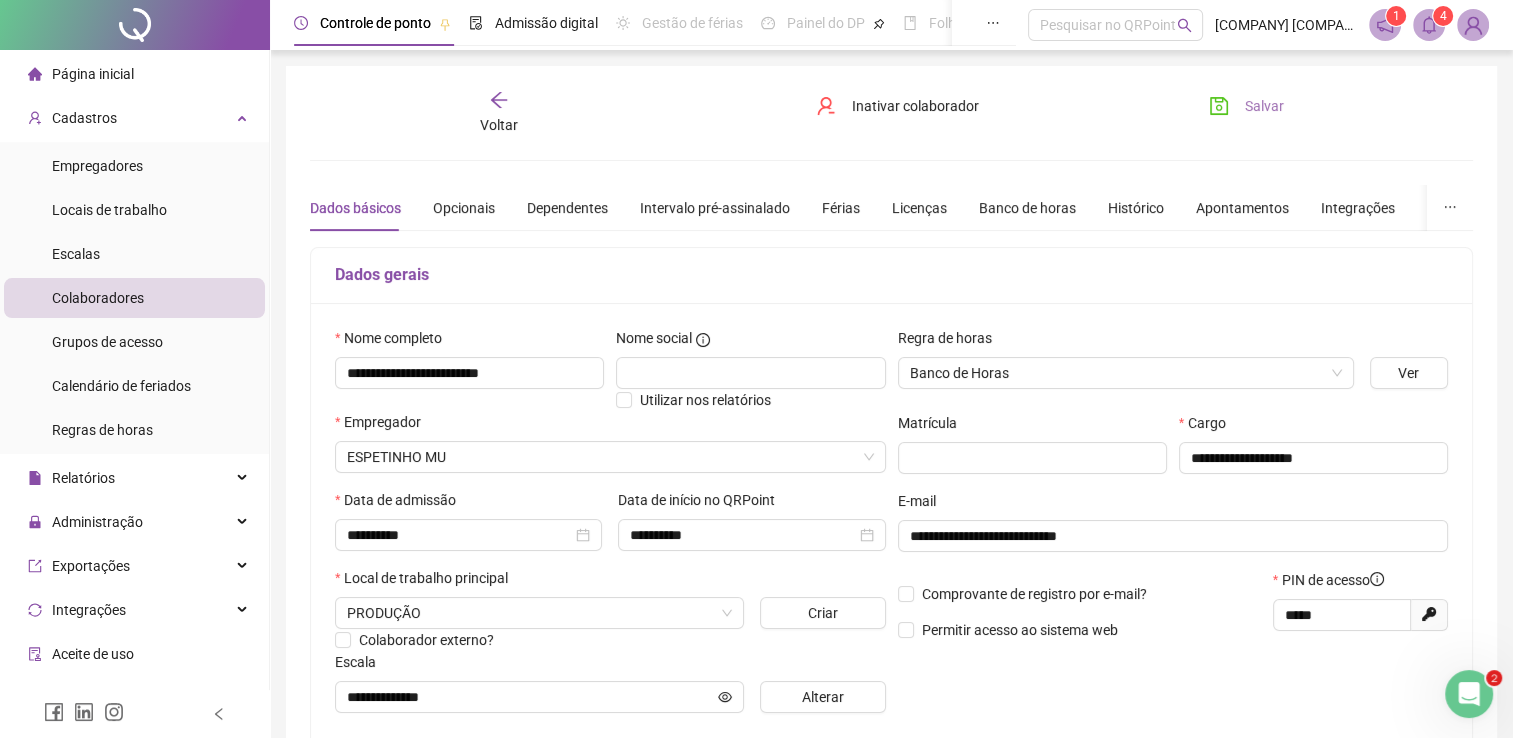 click on "Salvar" at bounding box center [1264, 106] 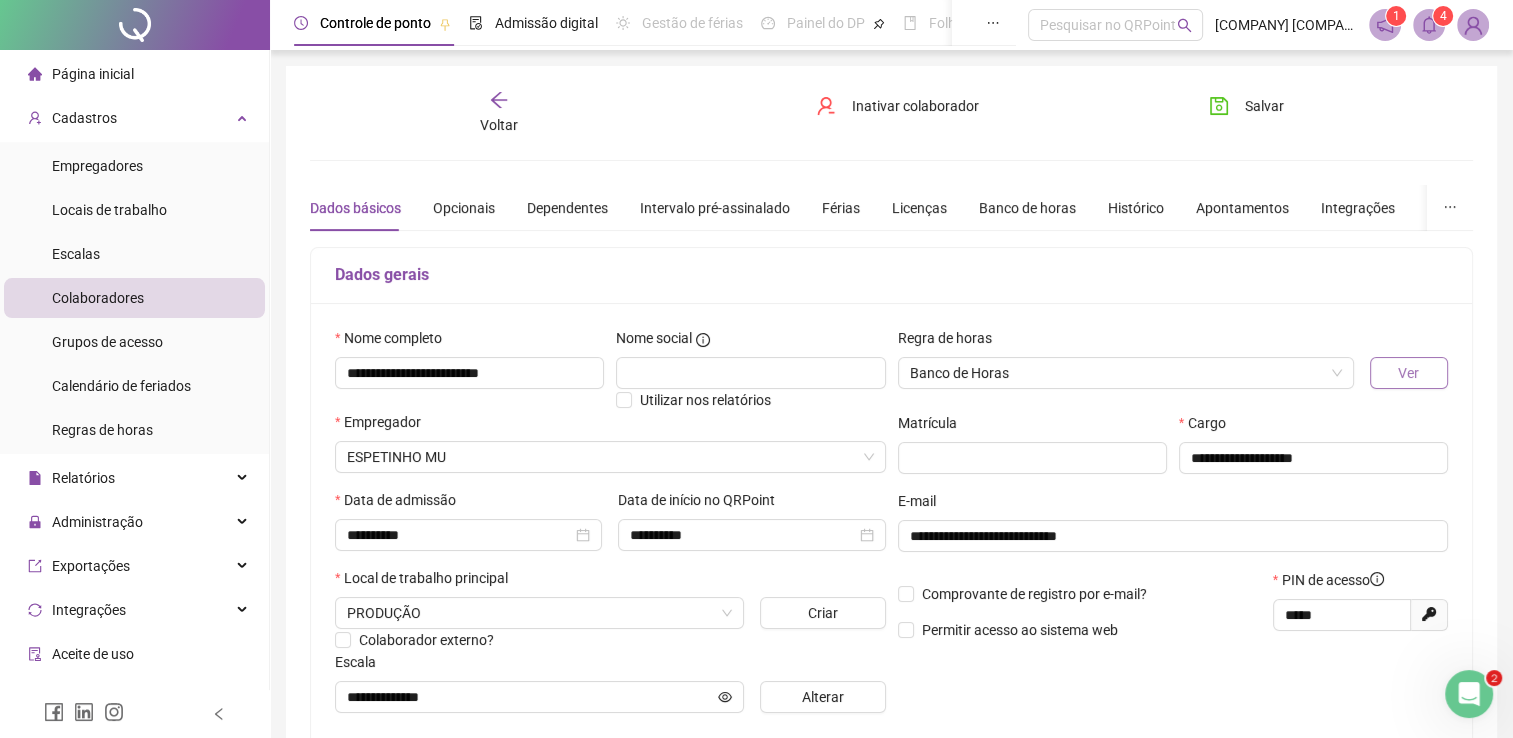 click on "Ver" at bounding box center [1408, 373] 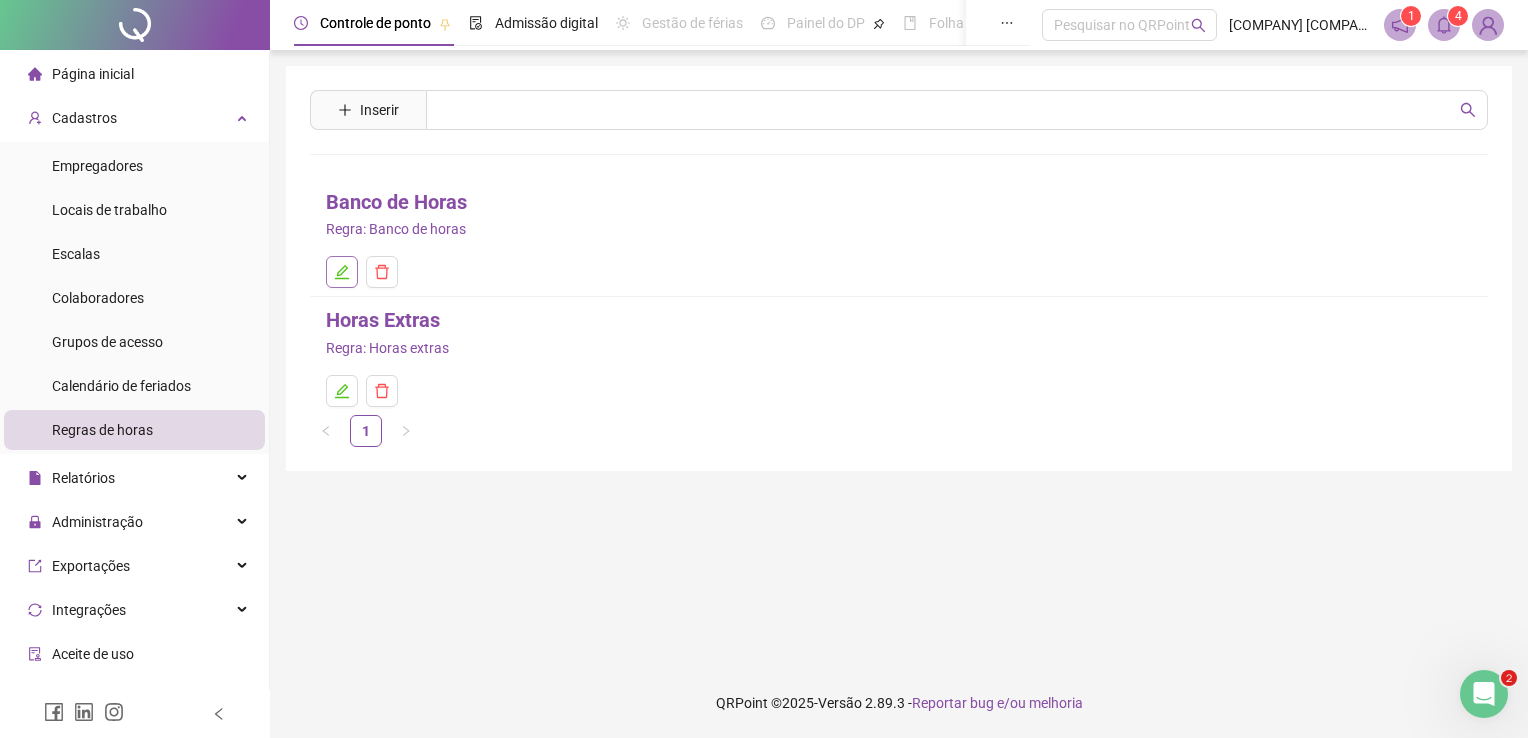 click 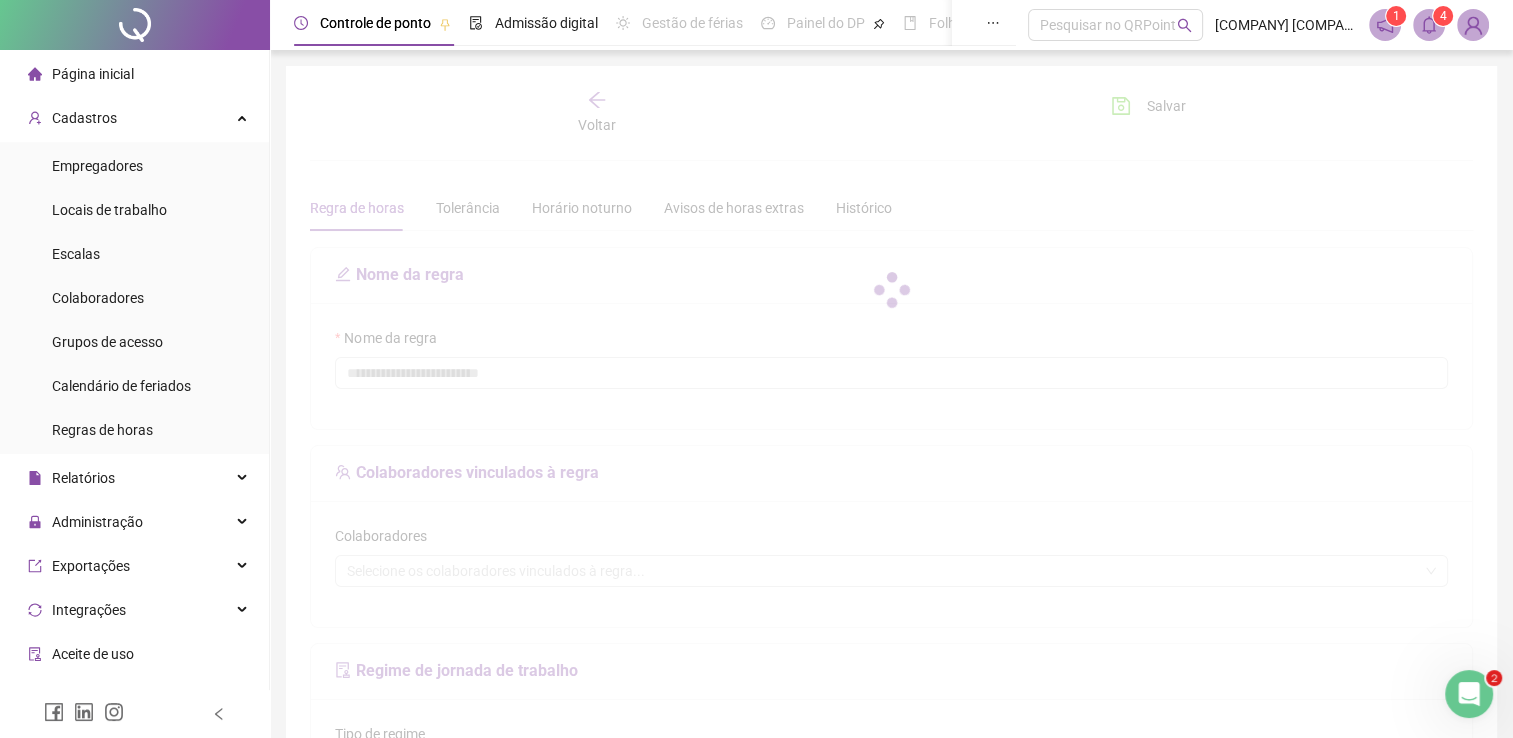 type on "**********" 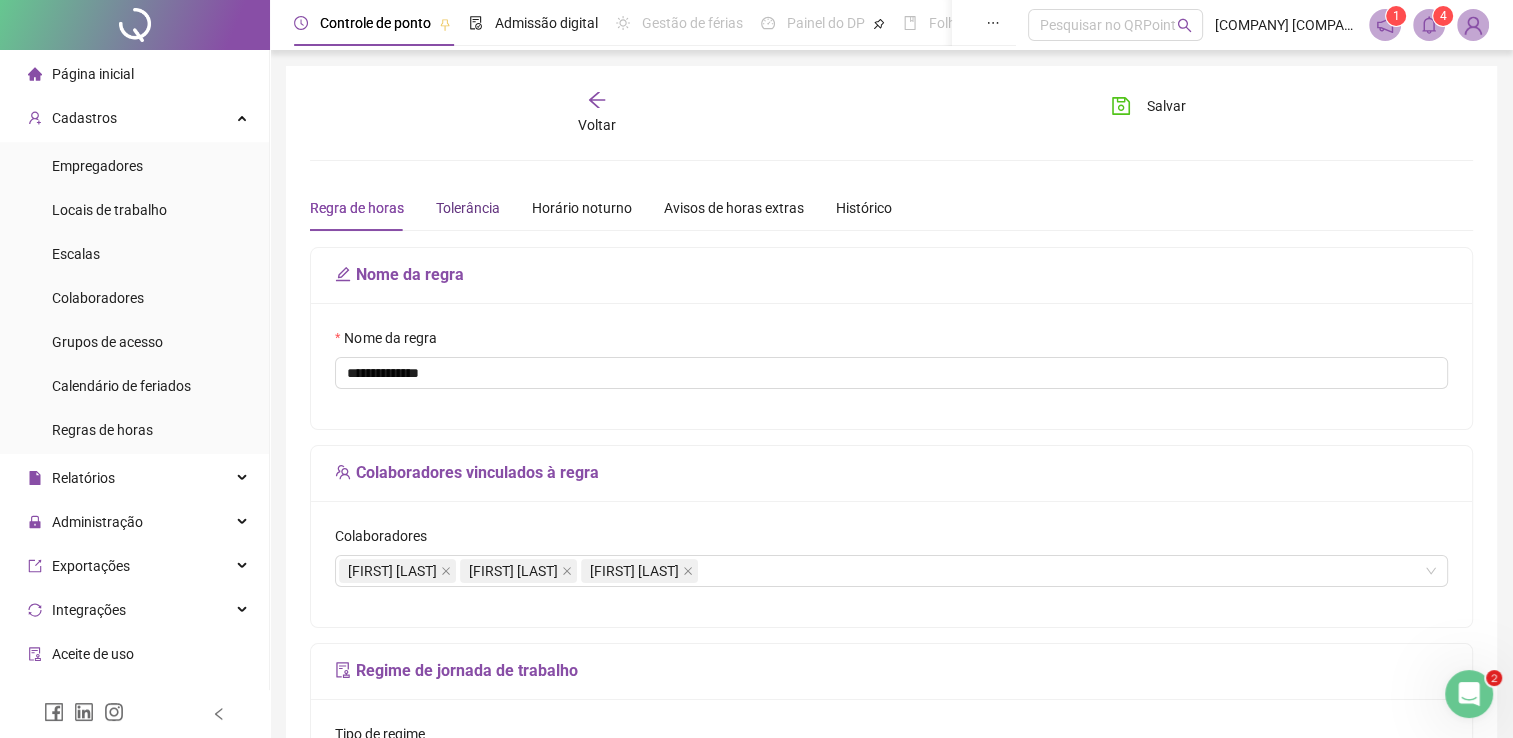 click on "Tolerância" at bounding box center [468, 208] 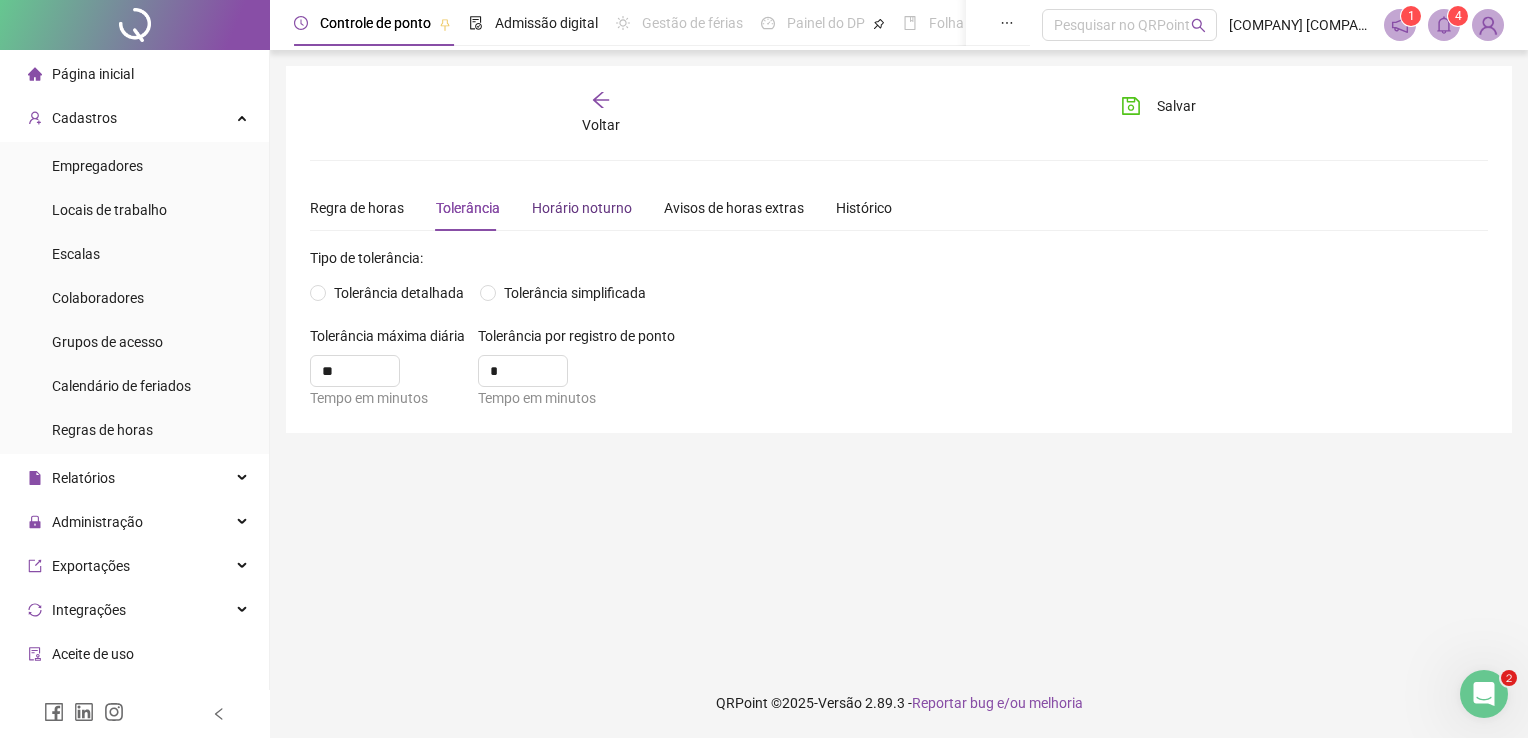 click on "Horário noturno" at bounding box center (582, 208) 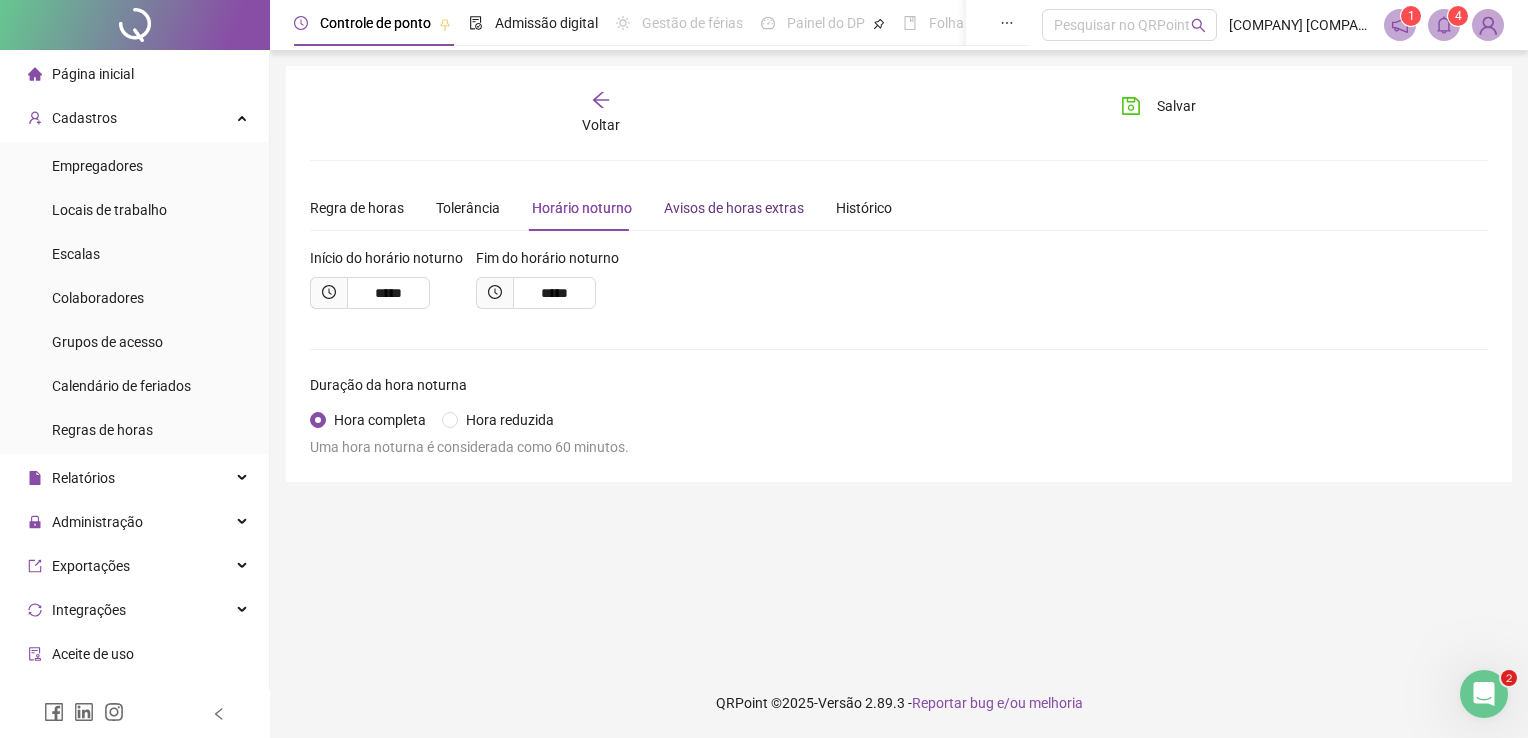 click on "Avisos de horas extras" at bounding box center (734, 208) 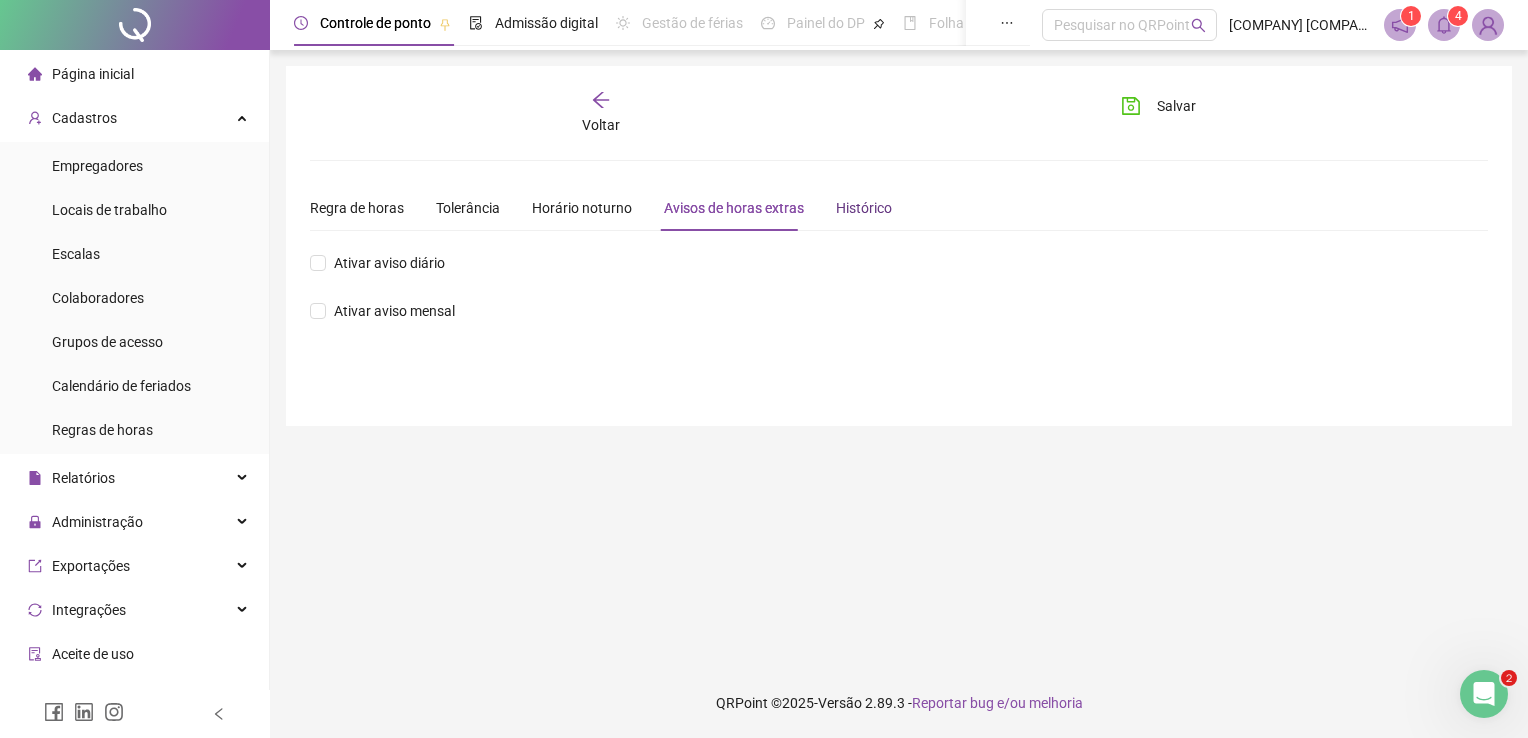 click on "Histórico" at bounding box center [864, 208] 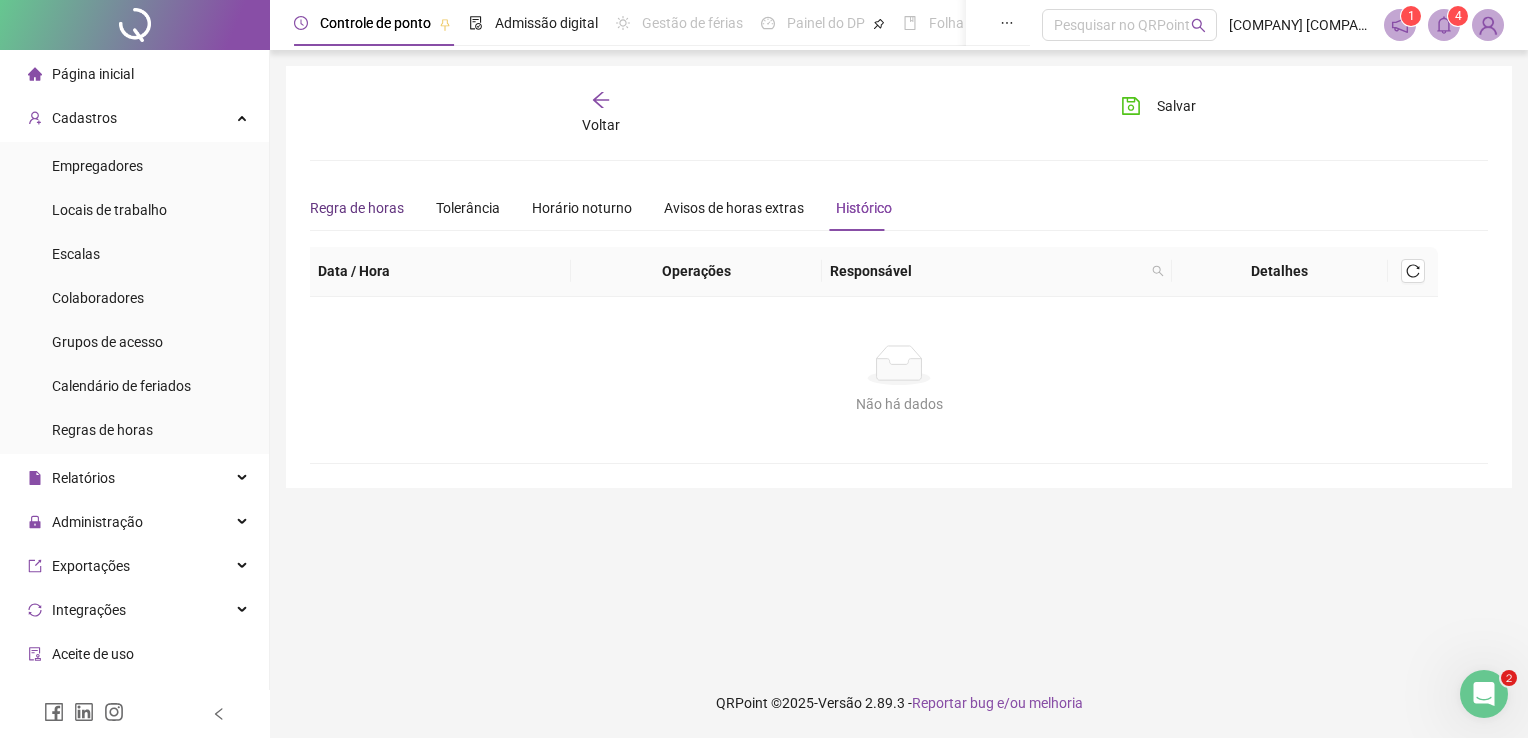 click on "Regra de horas" at bounding box center [357, 208] 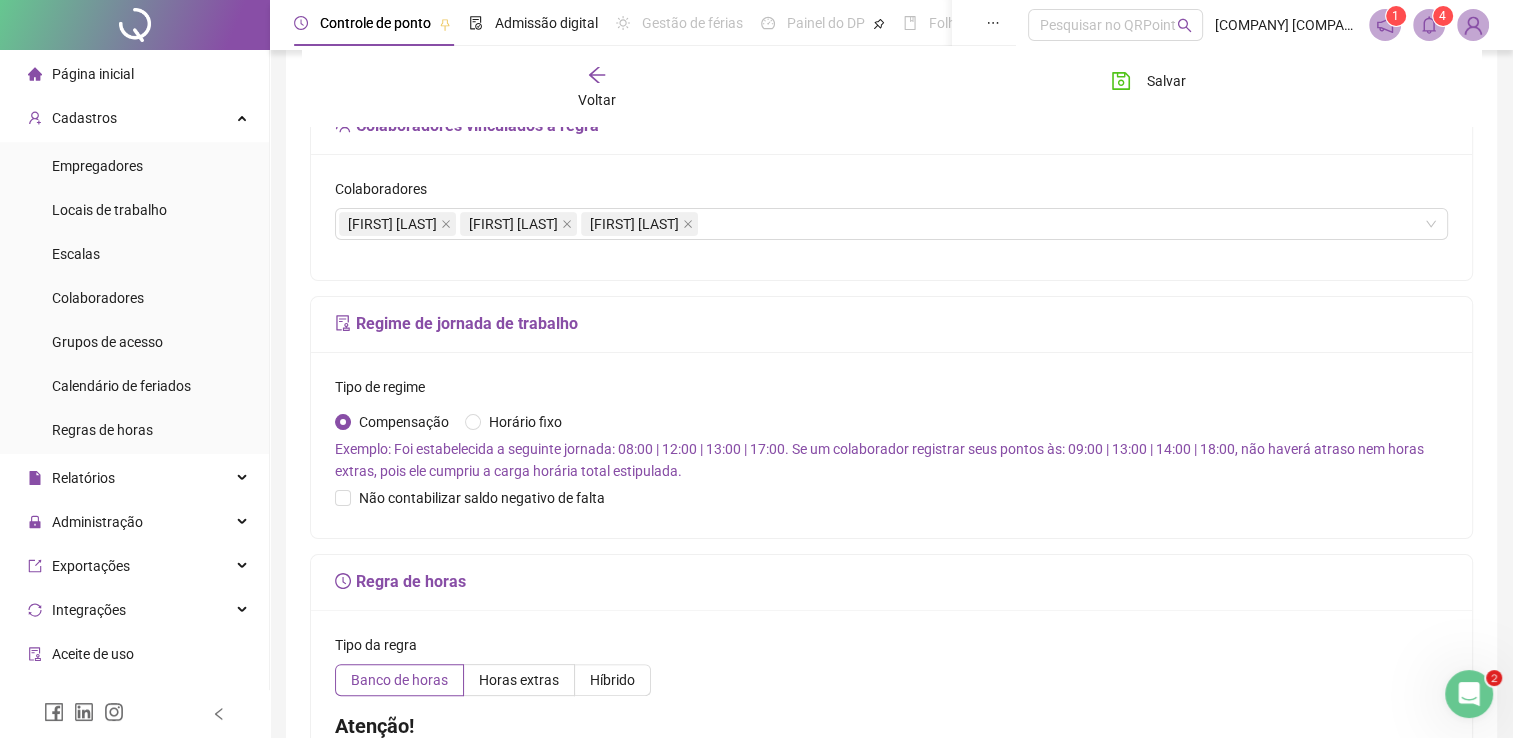 scroll, scrollTop: 360, scrollLeft: 0, axis: vertical 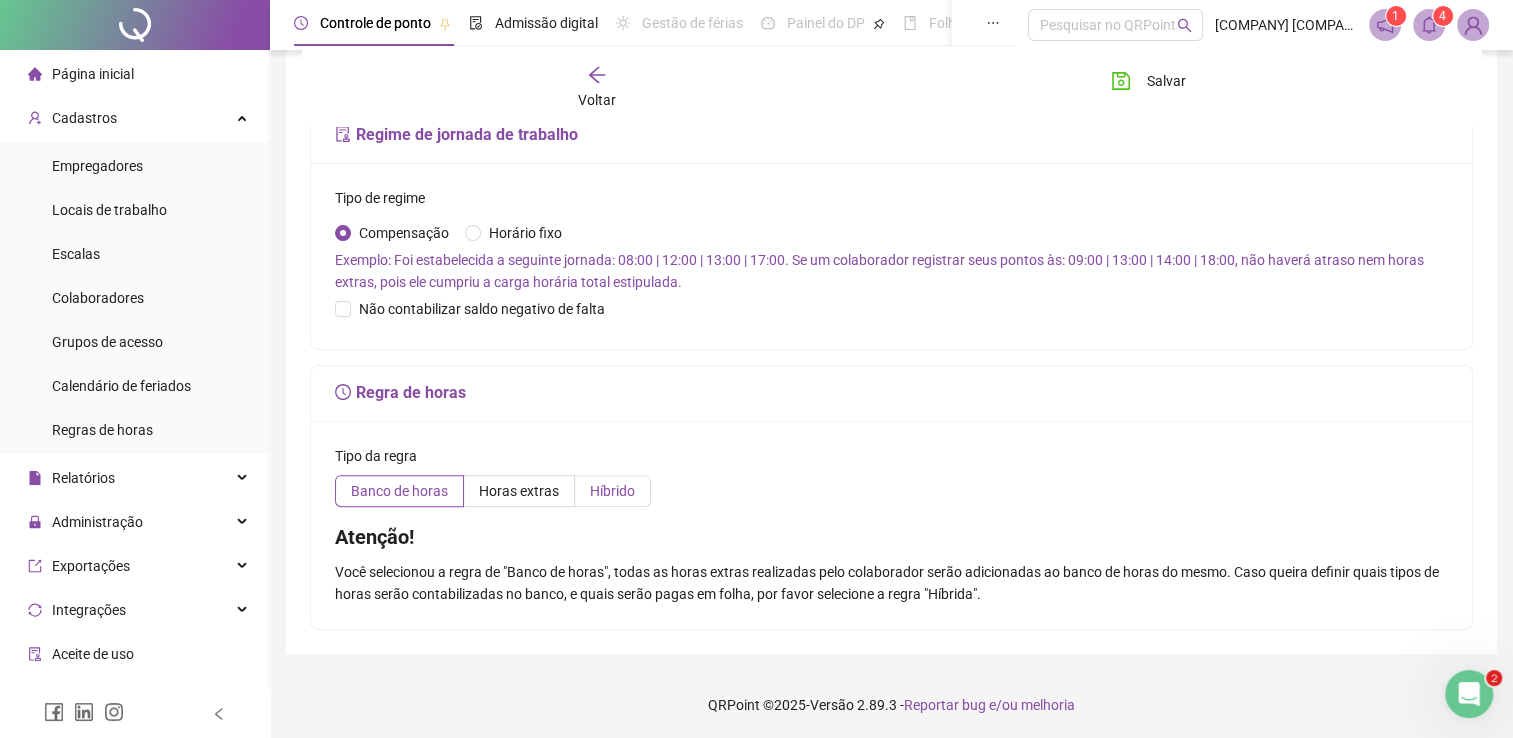 click on "Híbrido" at bounding box center (612, 491) 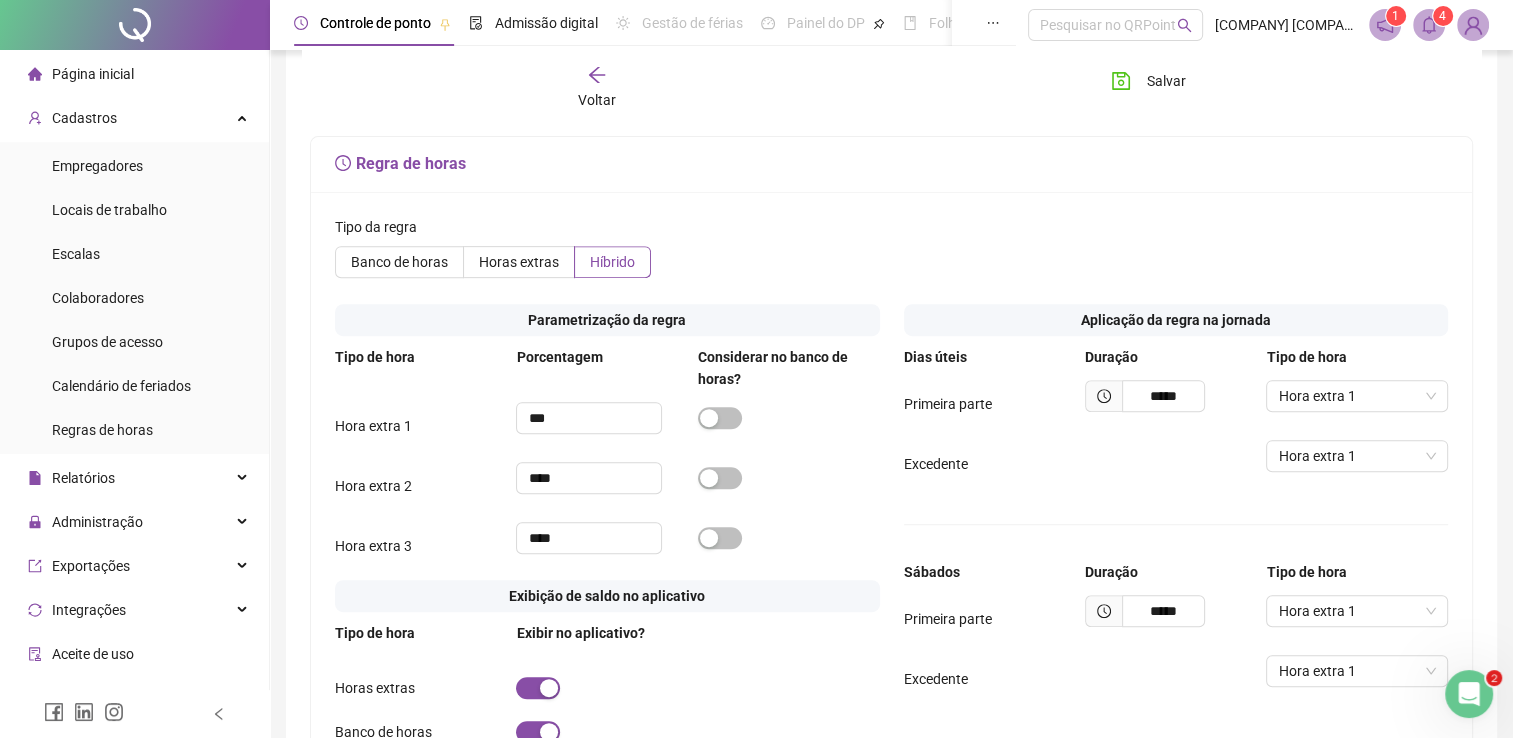 scroll, scrollTop: 775, scrollLeft: 0, axis: vertical 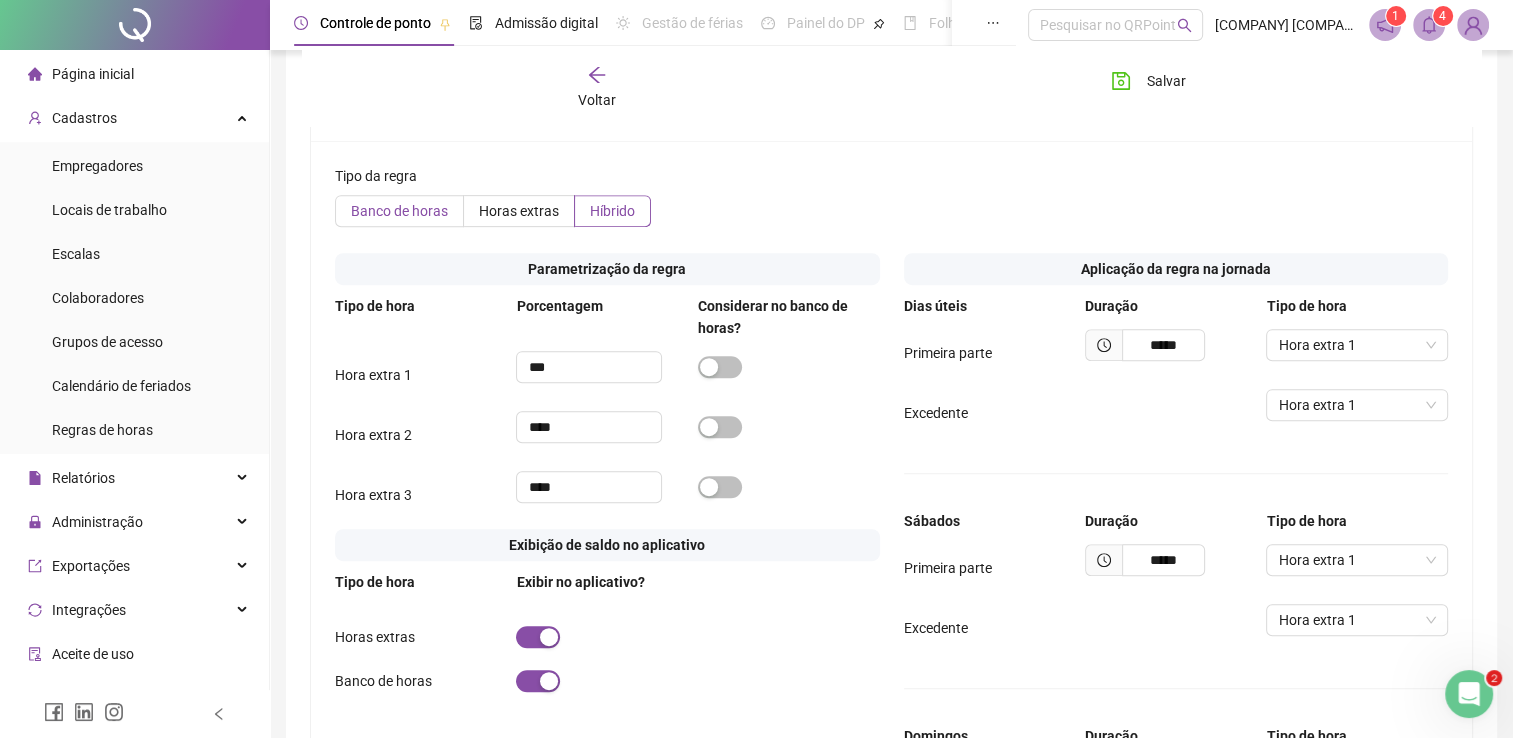 click on "Banco de horas" at bounding box center [399, 211] 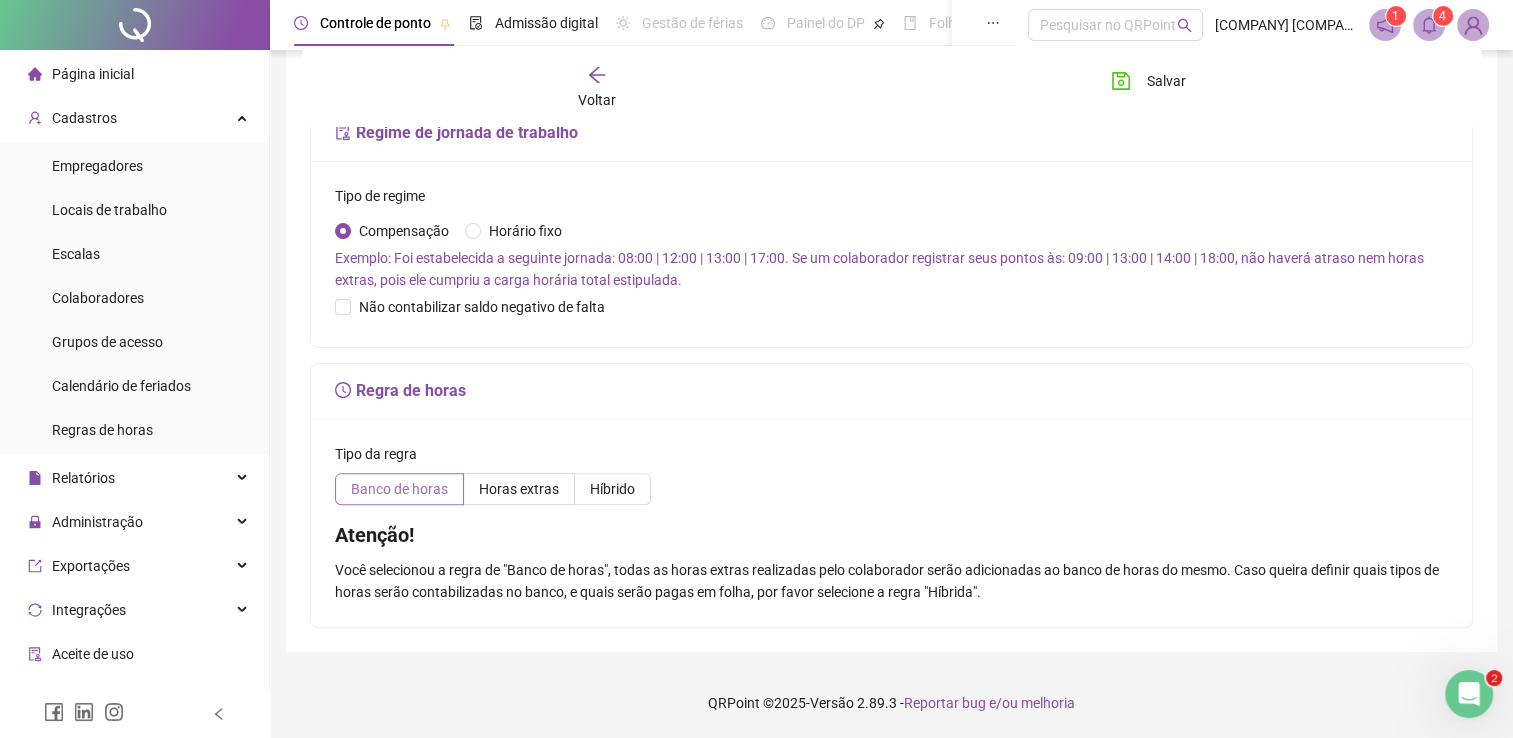 scroll, scrollTop: 535, scrollLeft: 0, axis: vertical 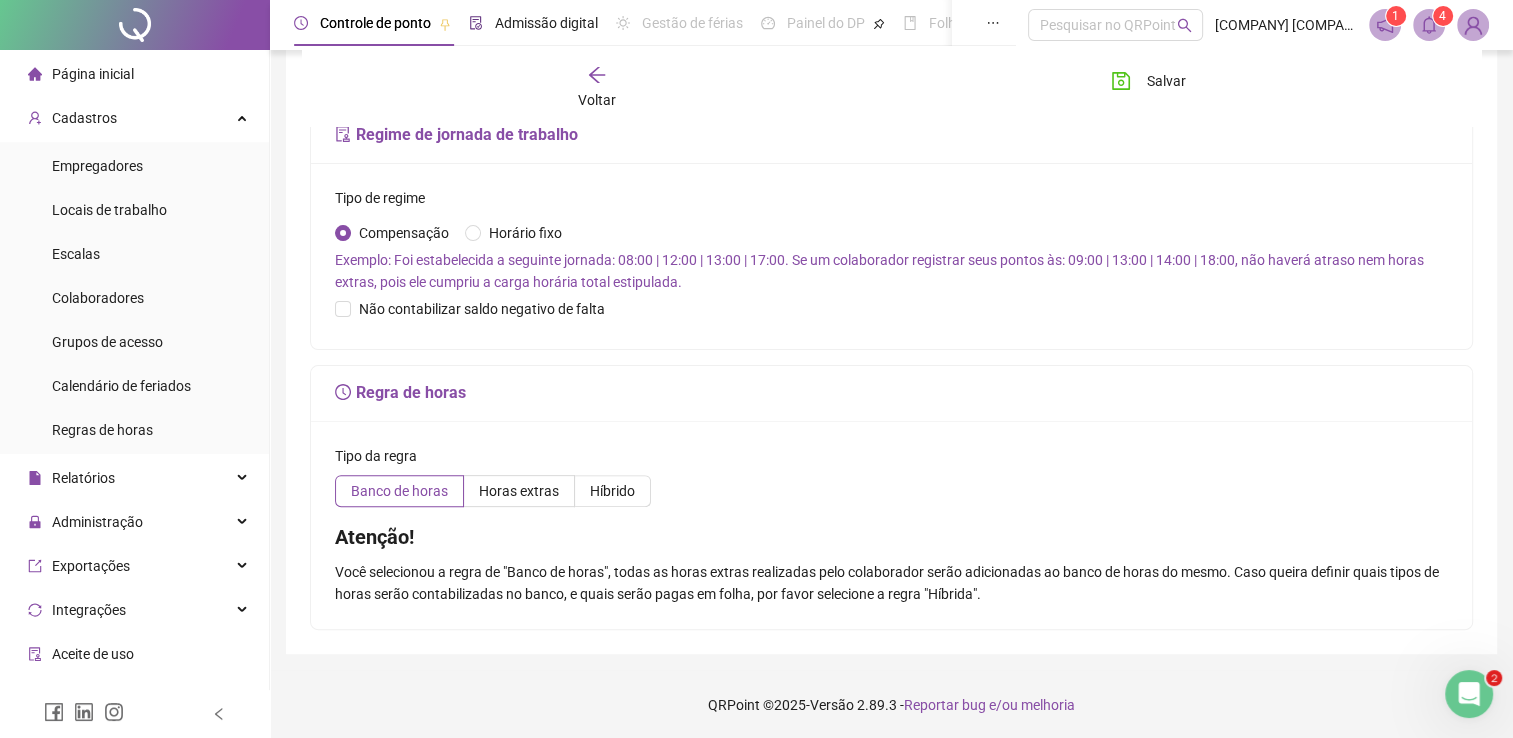 click on "Admissão digital" at bounding box center [546, 23] 